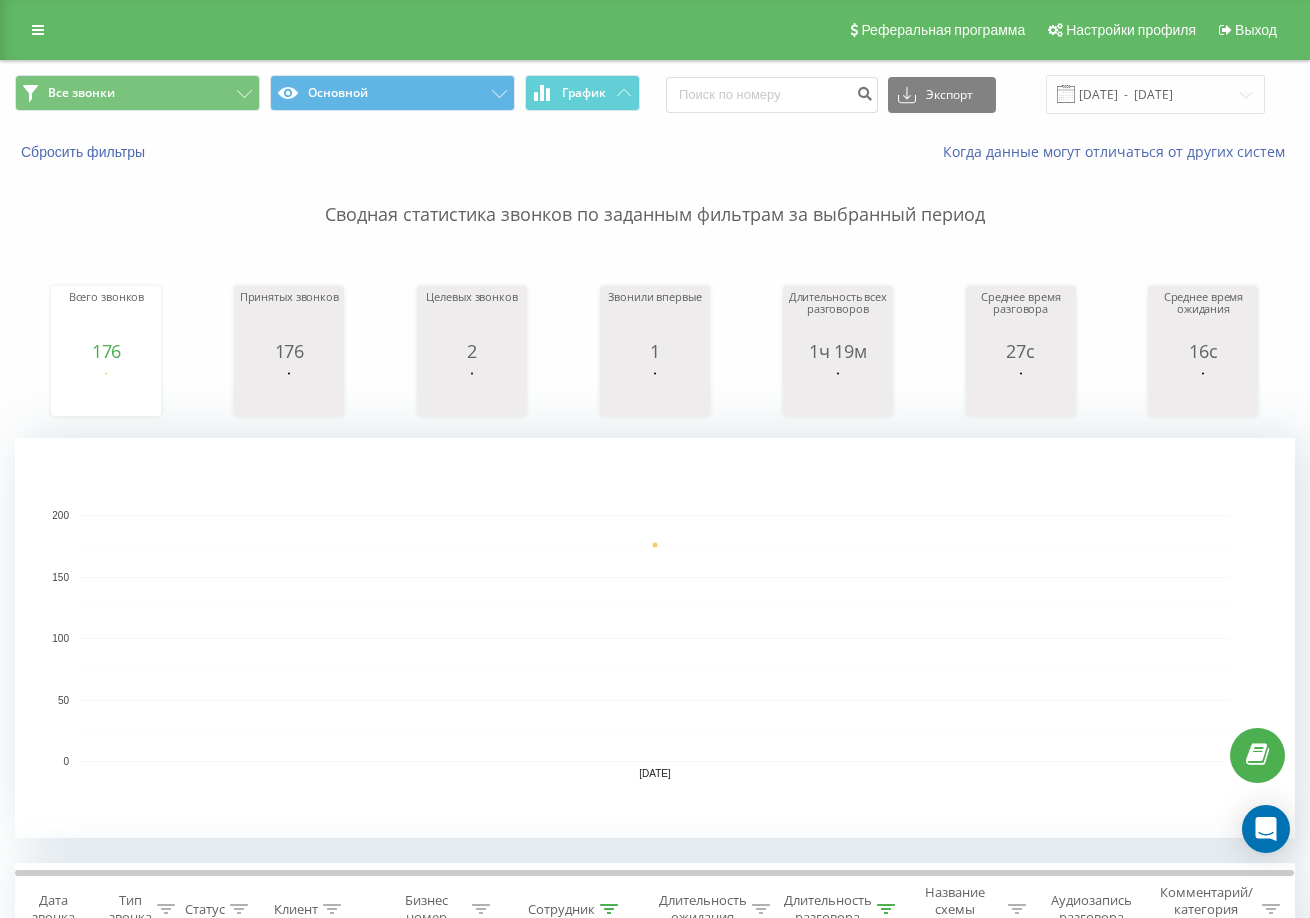click on "10.07.2025  -  10.07.2025" at bounding box center [1155, 94] 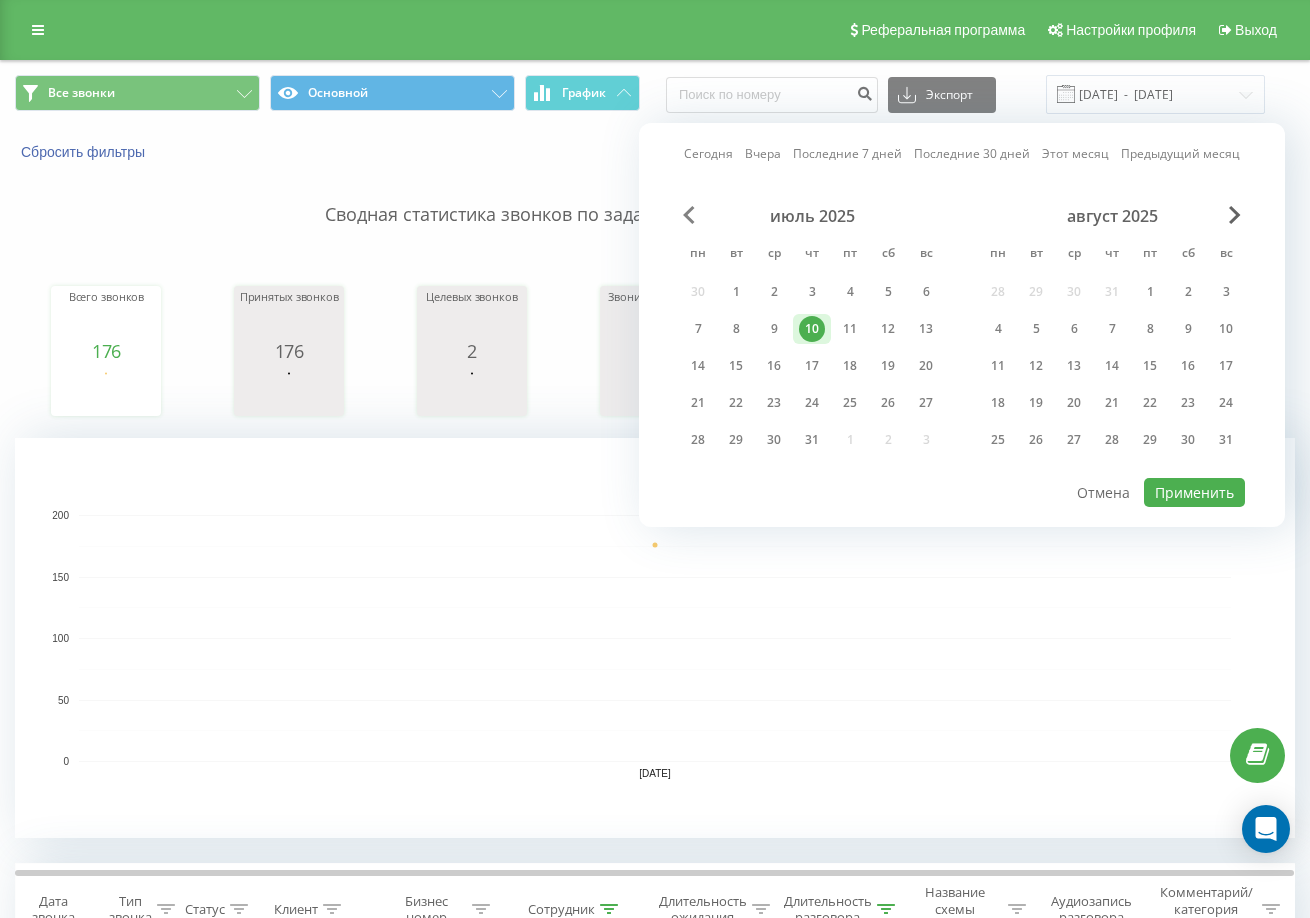 click at bounding box center [689, 215] 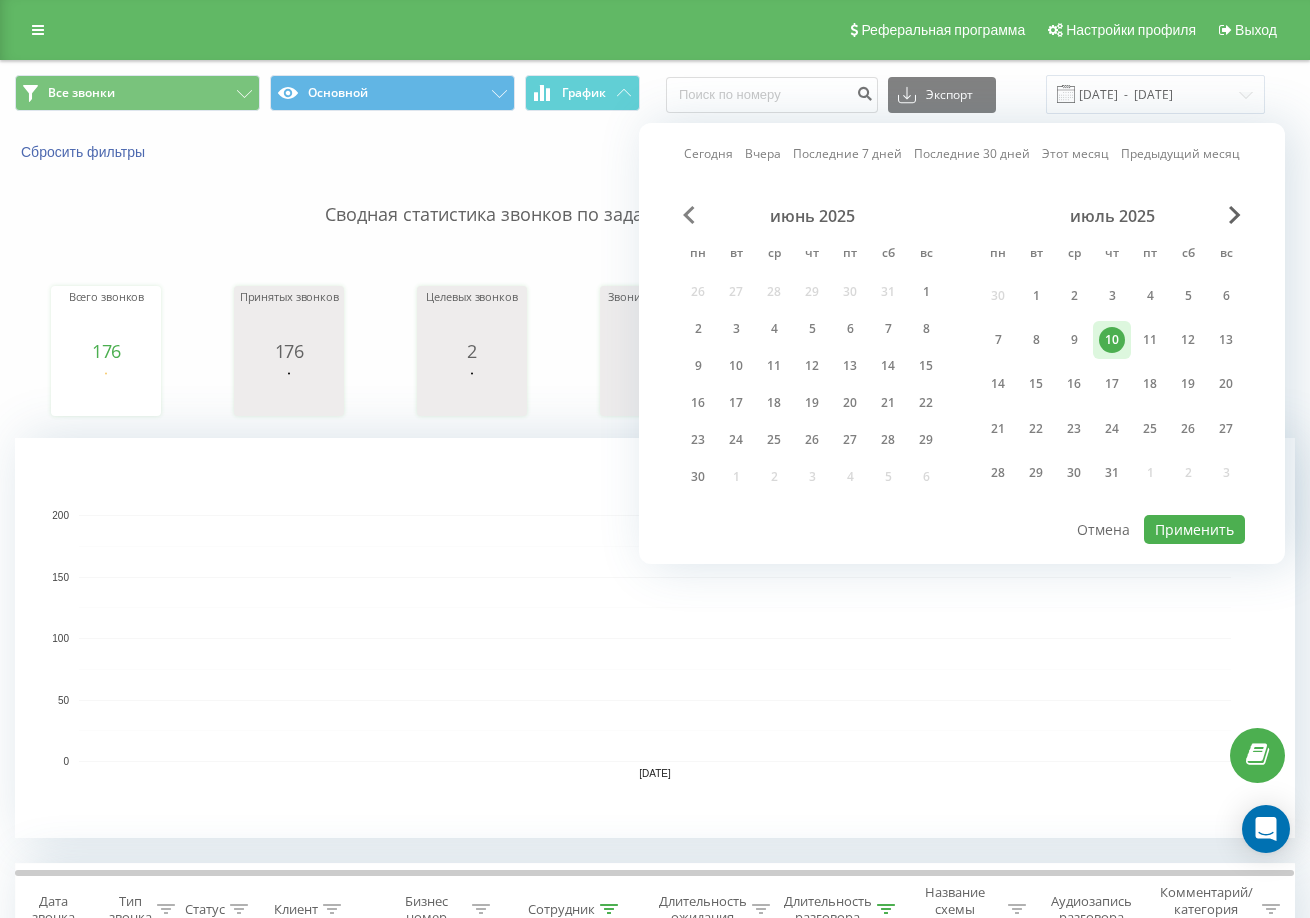 click at bounding box center [689, 215] 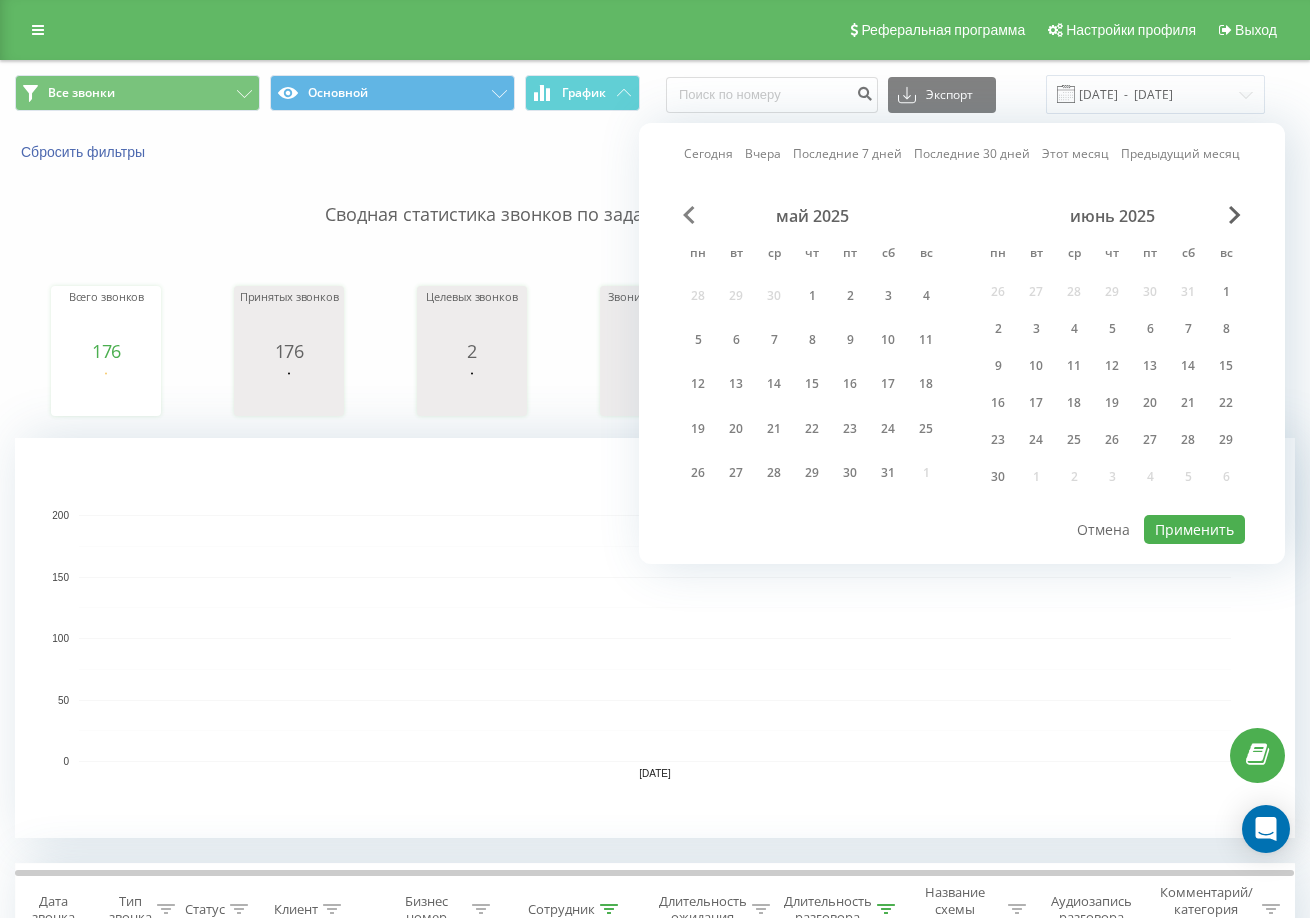 click at bounding box center [689, 215] 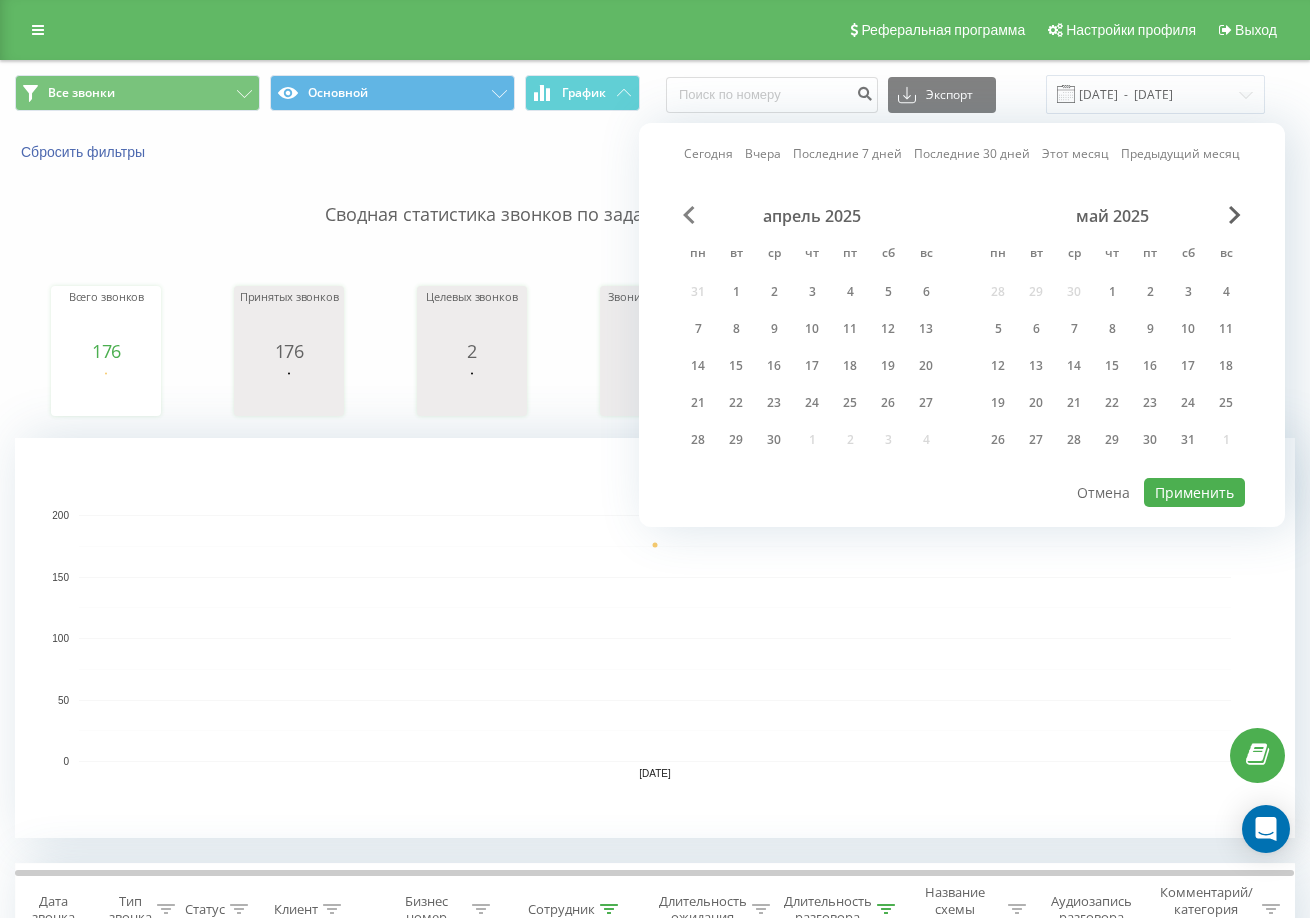 click at bounding box center [689, 215] 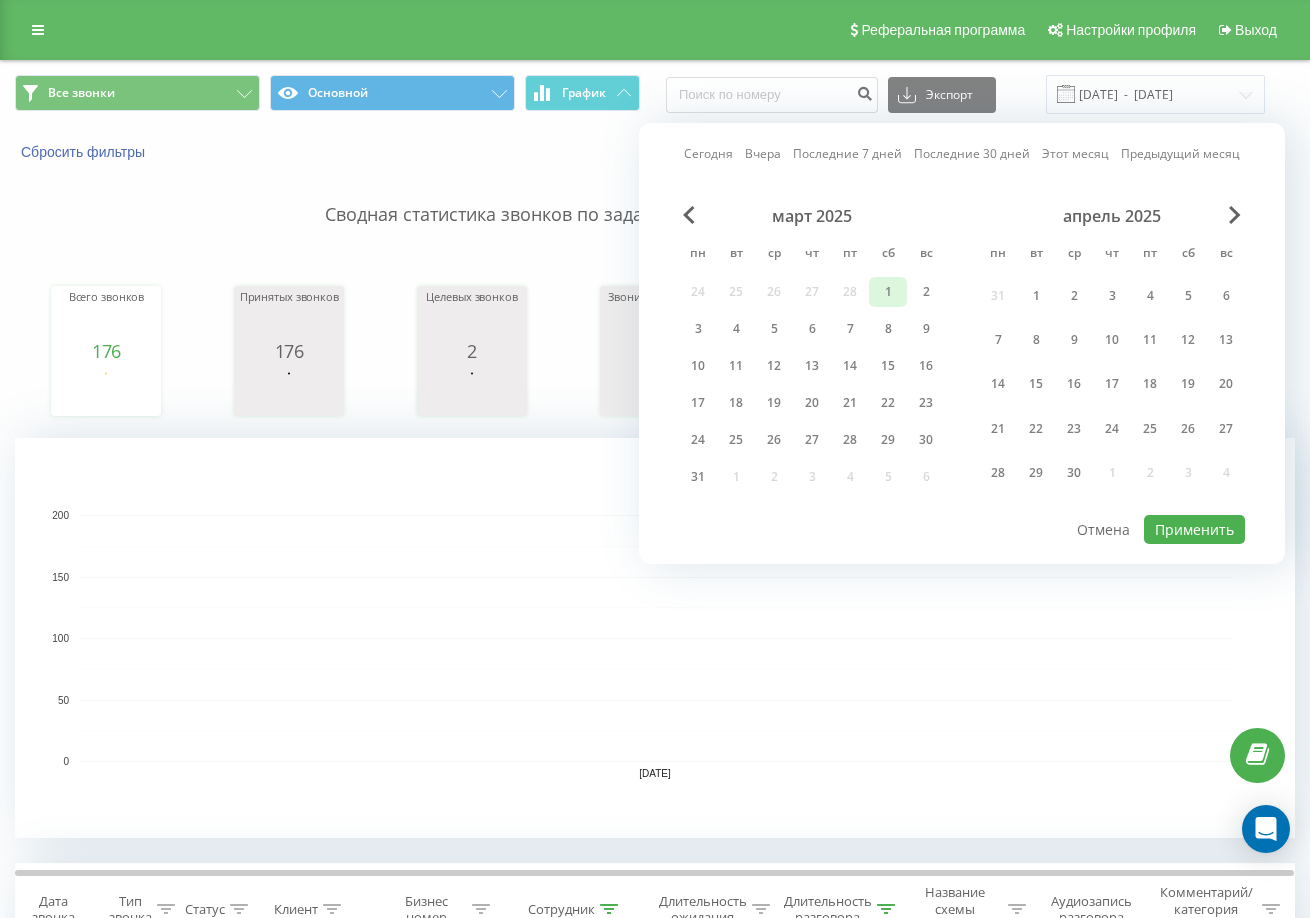 click on "1" at bounding box center [888, 292] 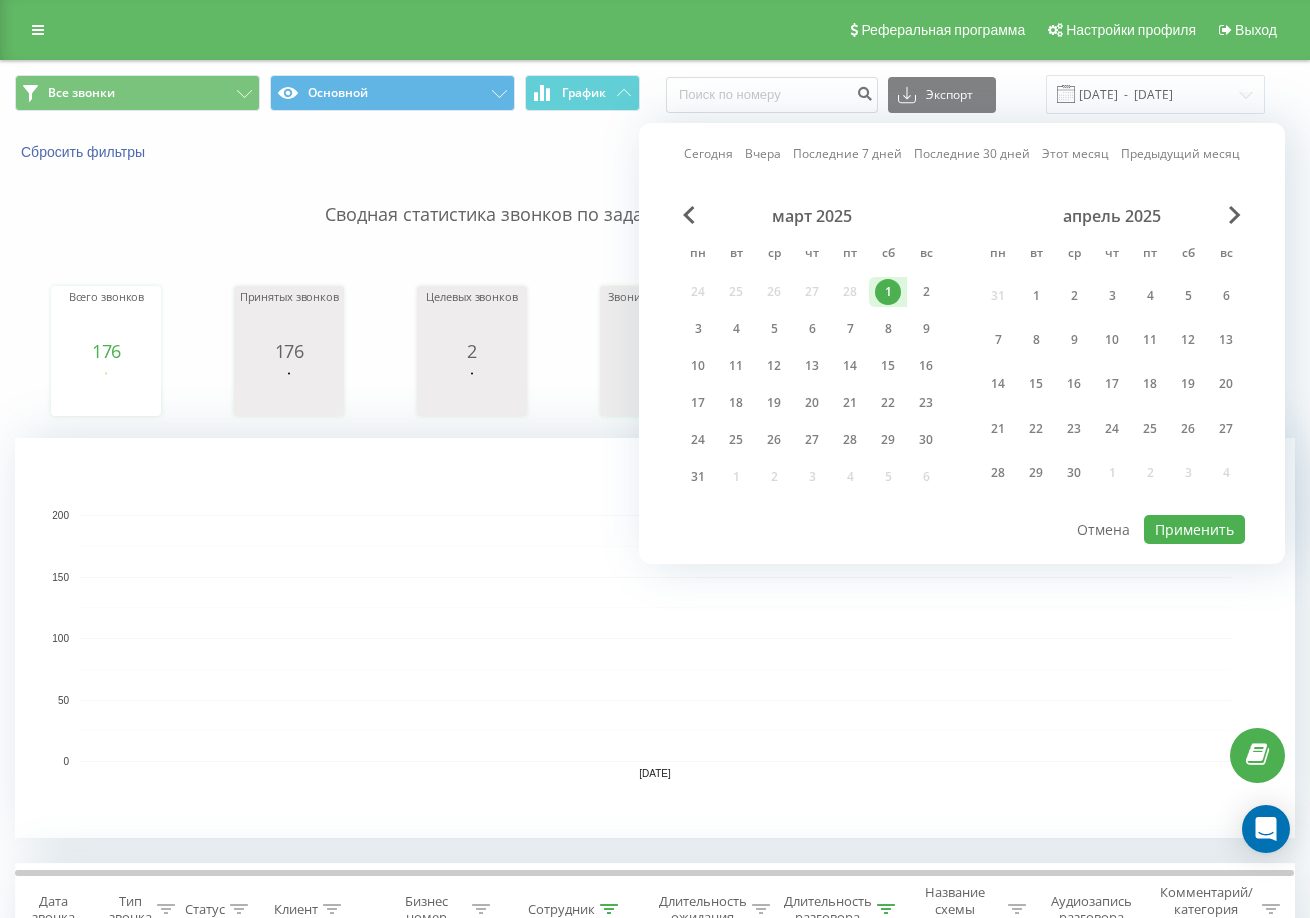 drag, startPoint x: 692, startPoint y: 479, endPoint x: 759, endPoint y: 484, distance: 67.18631 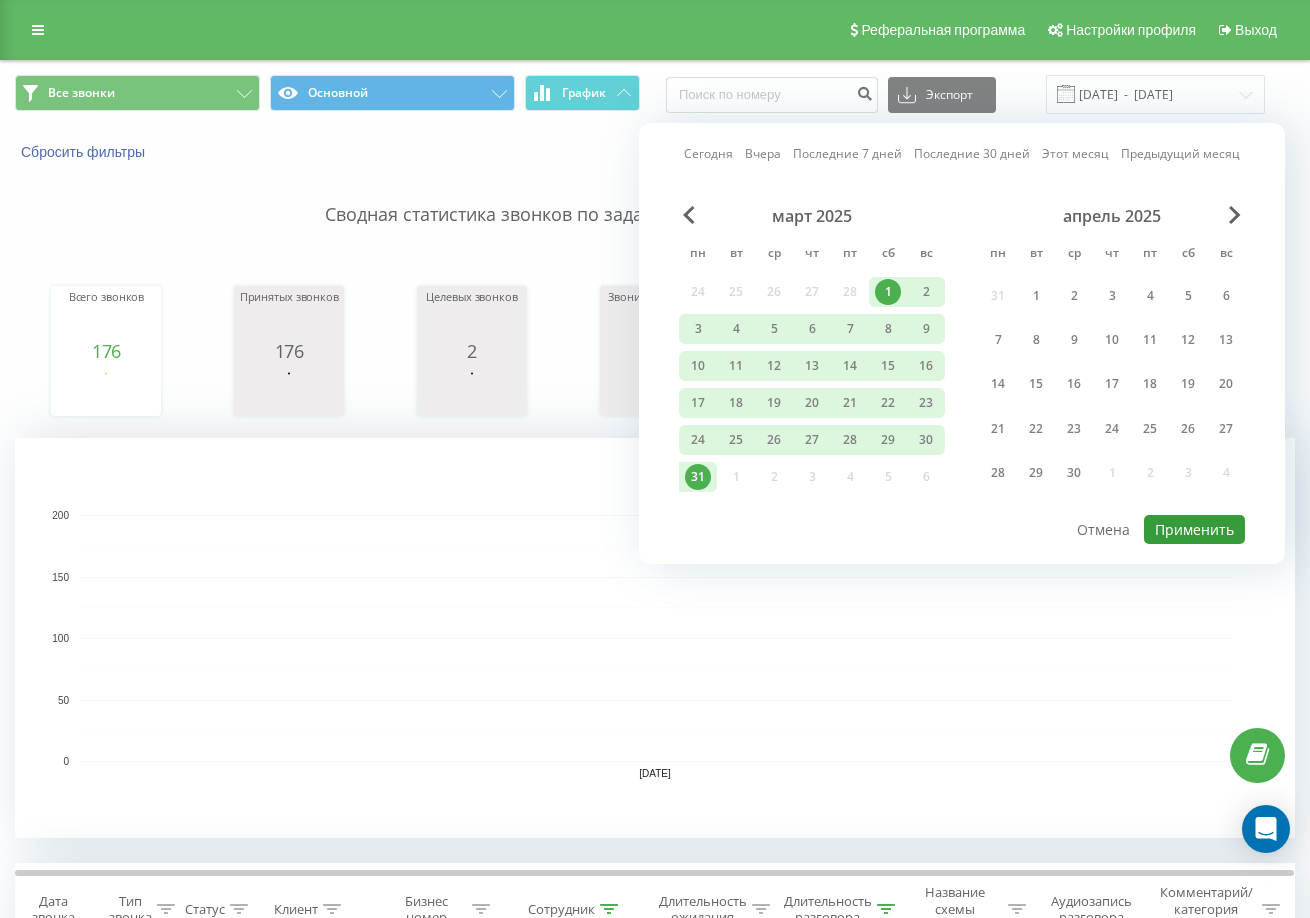 click on "Применить" at bounding box center (1194, 529) 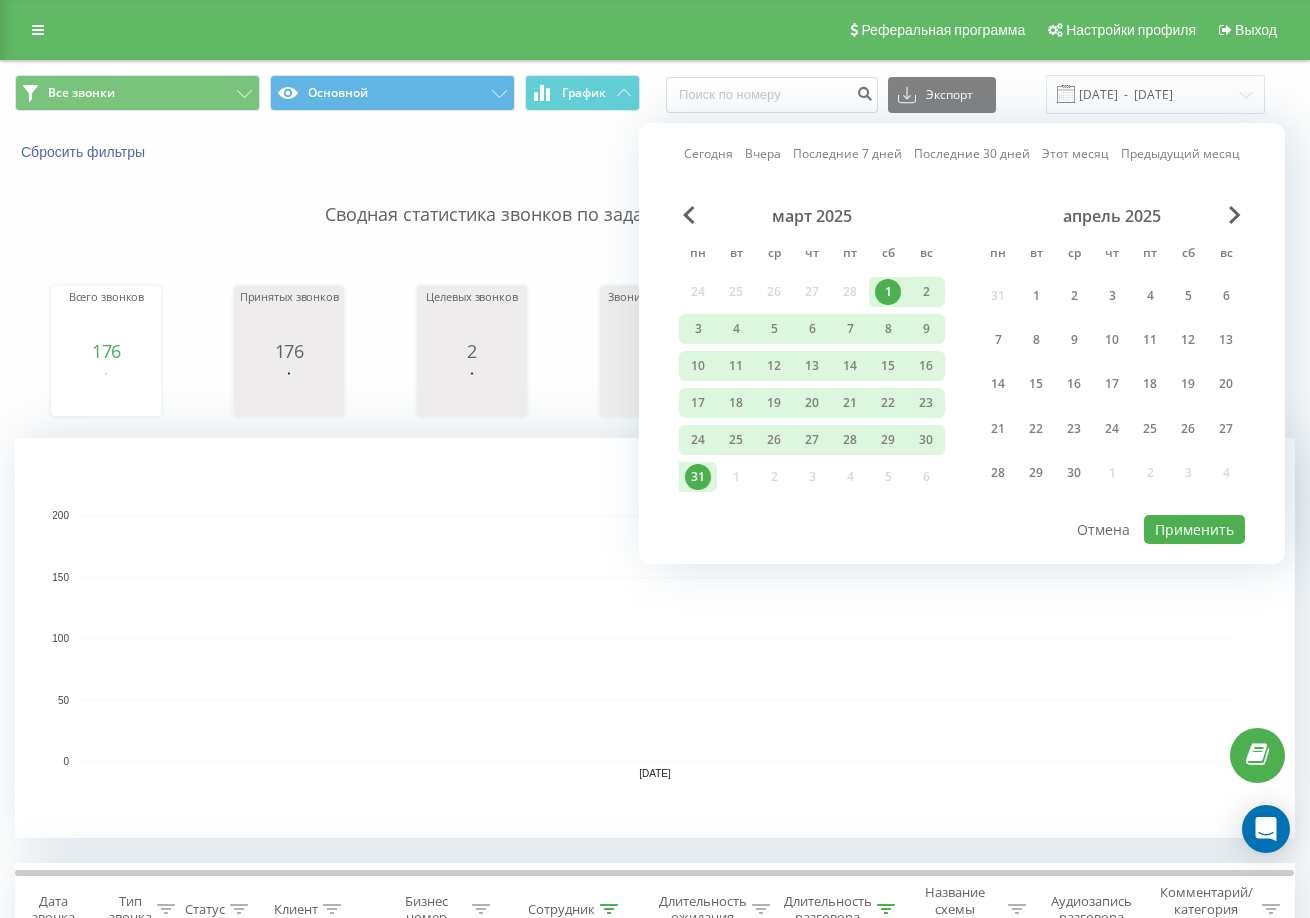 type on "01.03.2025  -  31.03.2025" 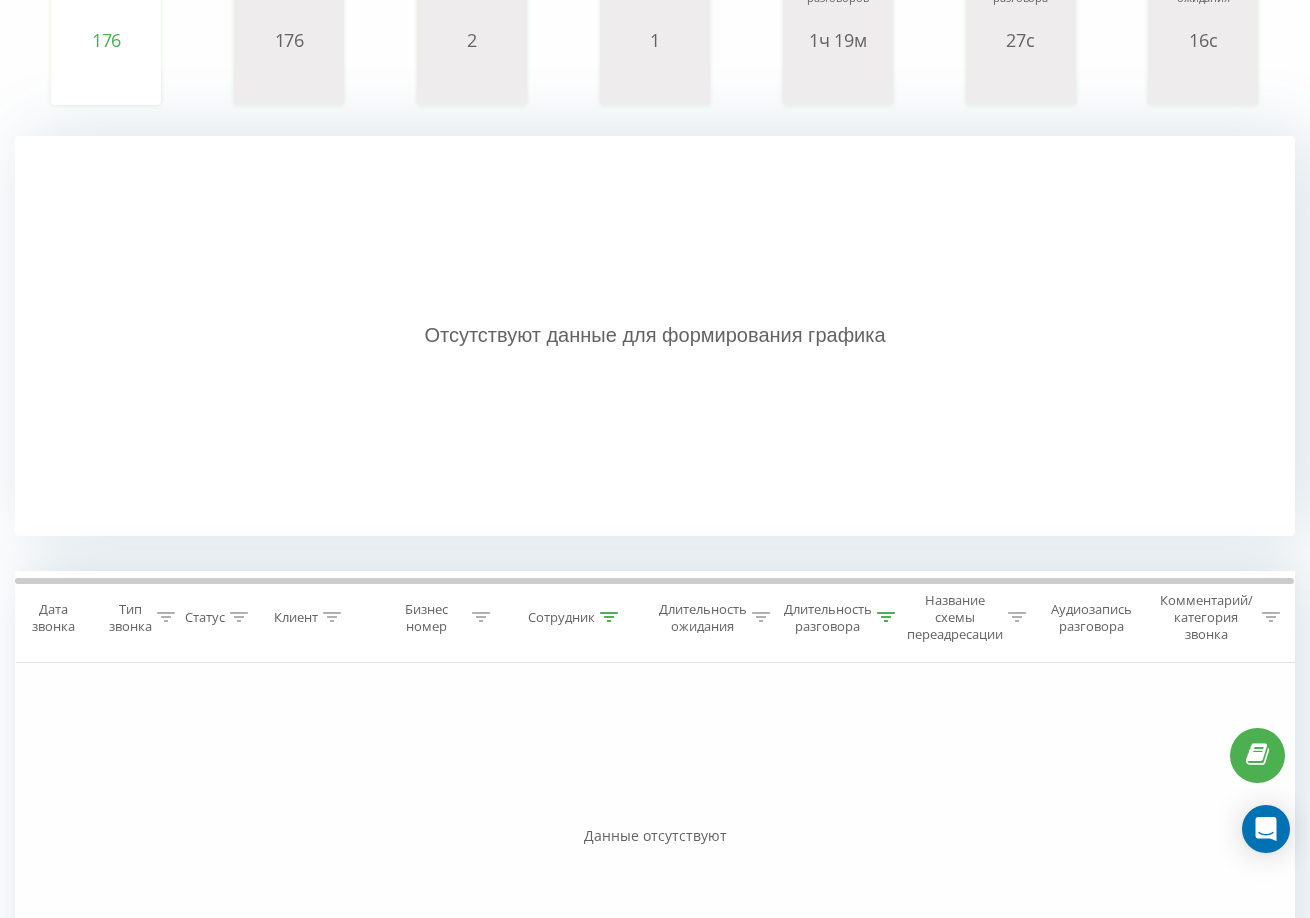 scroll, scrollTop: 523, scrollLeft: 0, axis: vertical 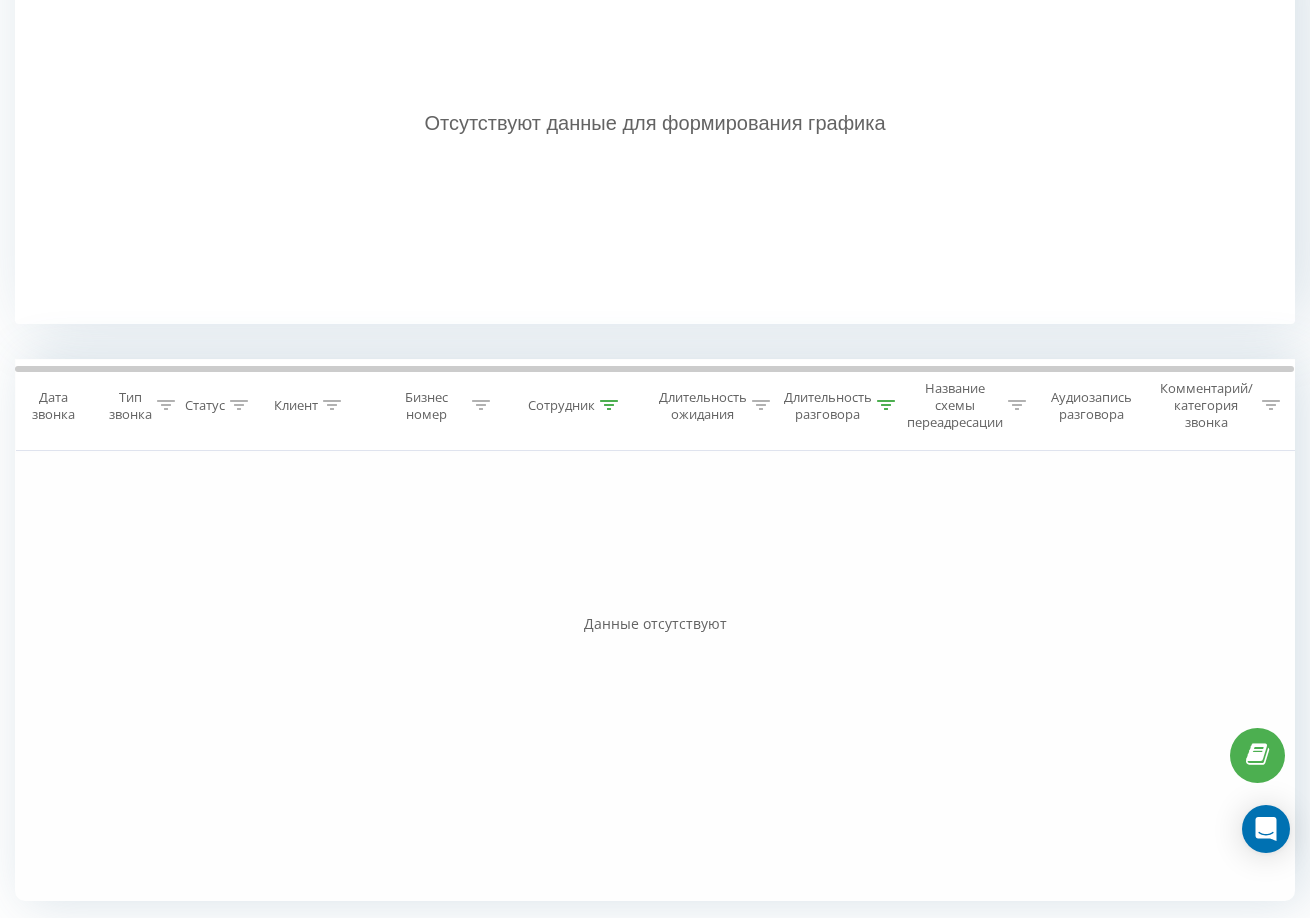 click 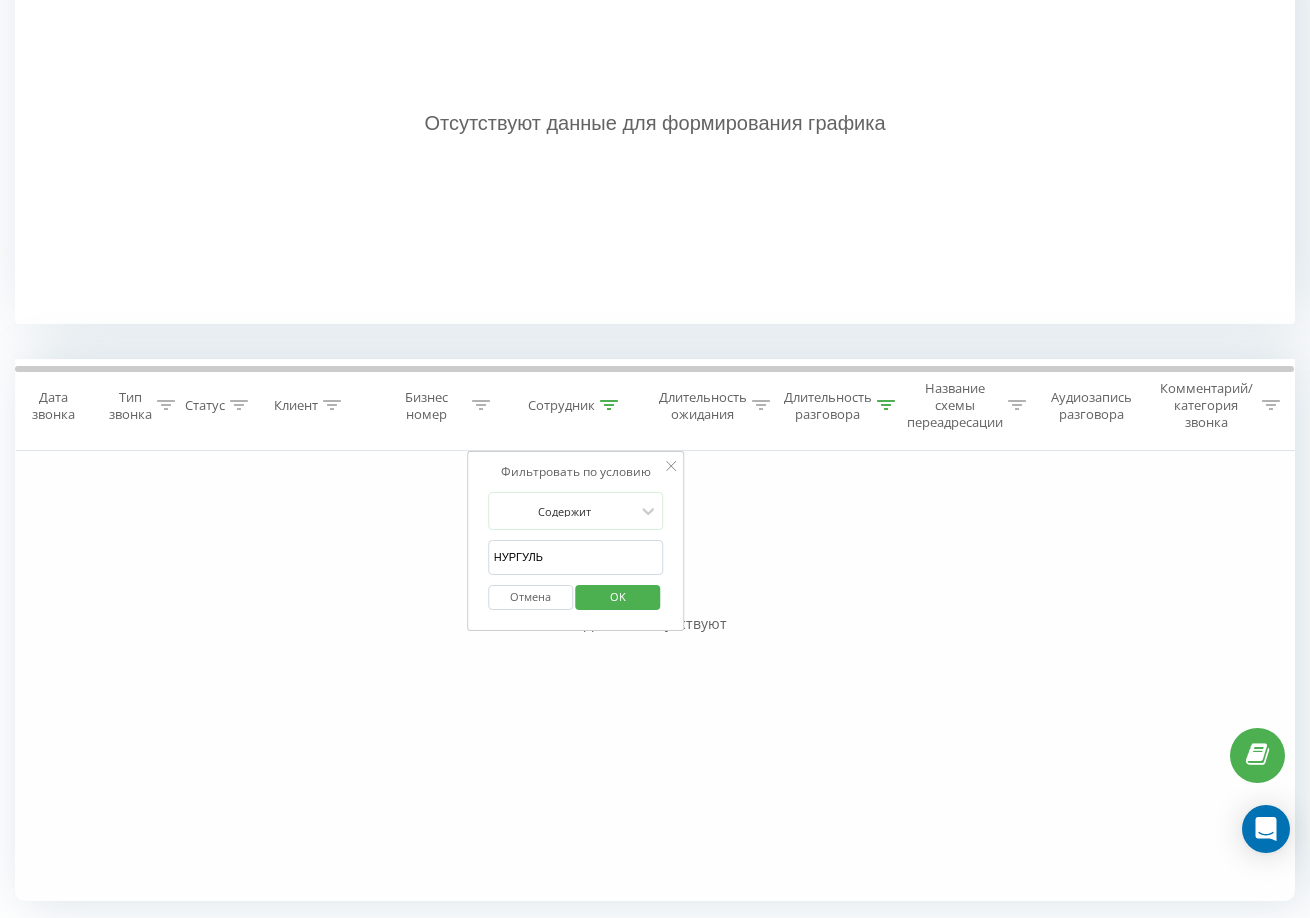 drag, startPoint x: 562, startPoint y: 547, endPoint x: -1, endPoint y: 531, distance: 563.2273 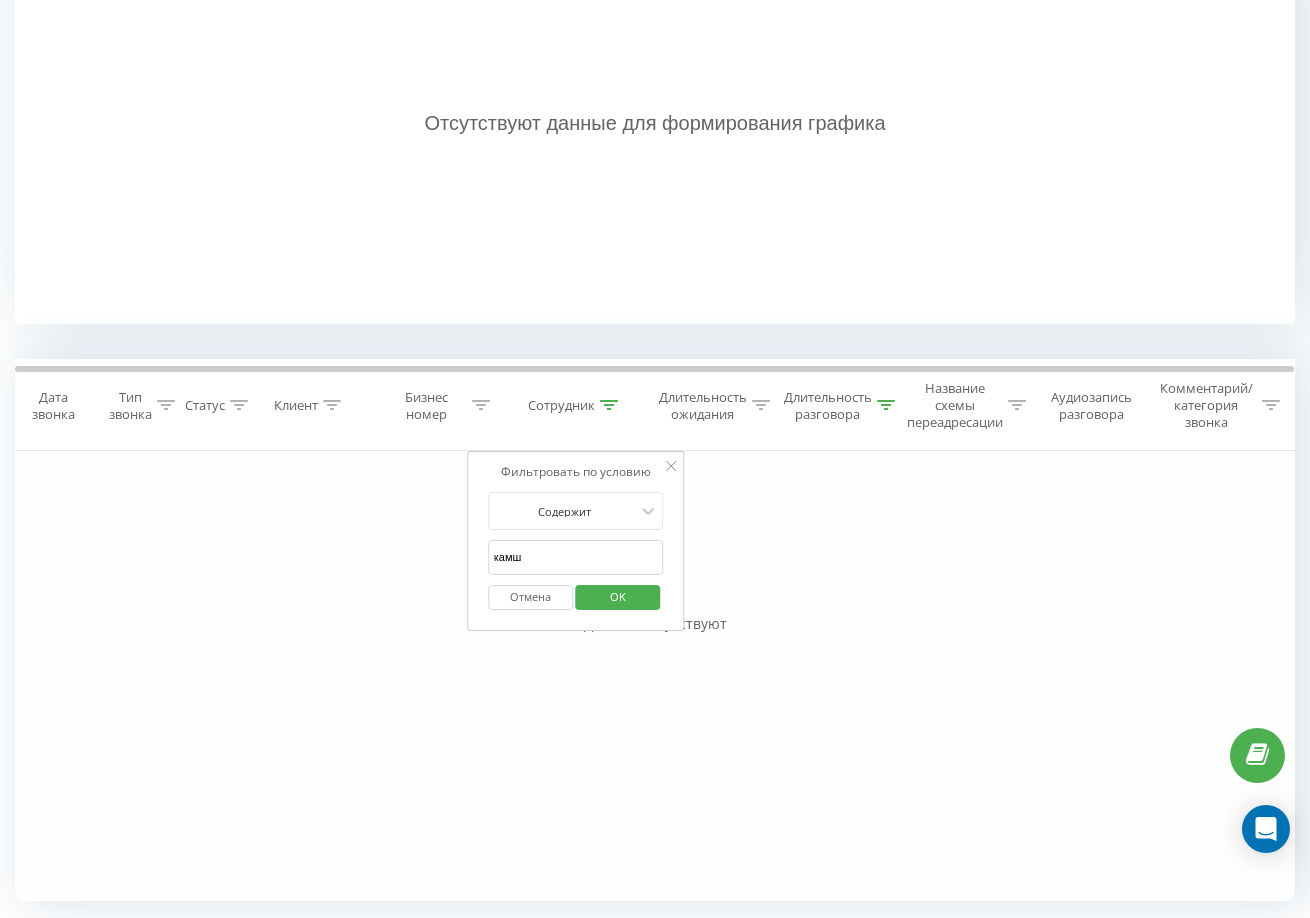 type on "КАМШАТ" 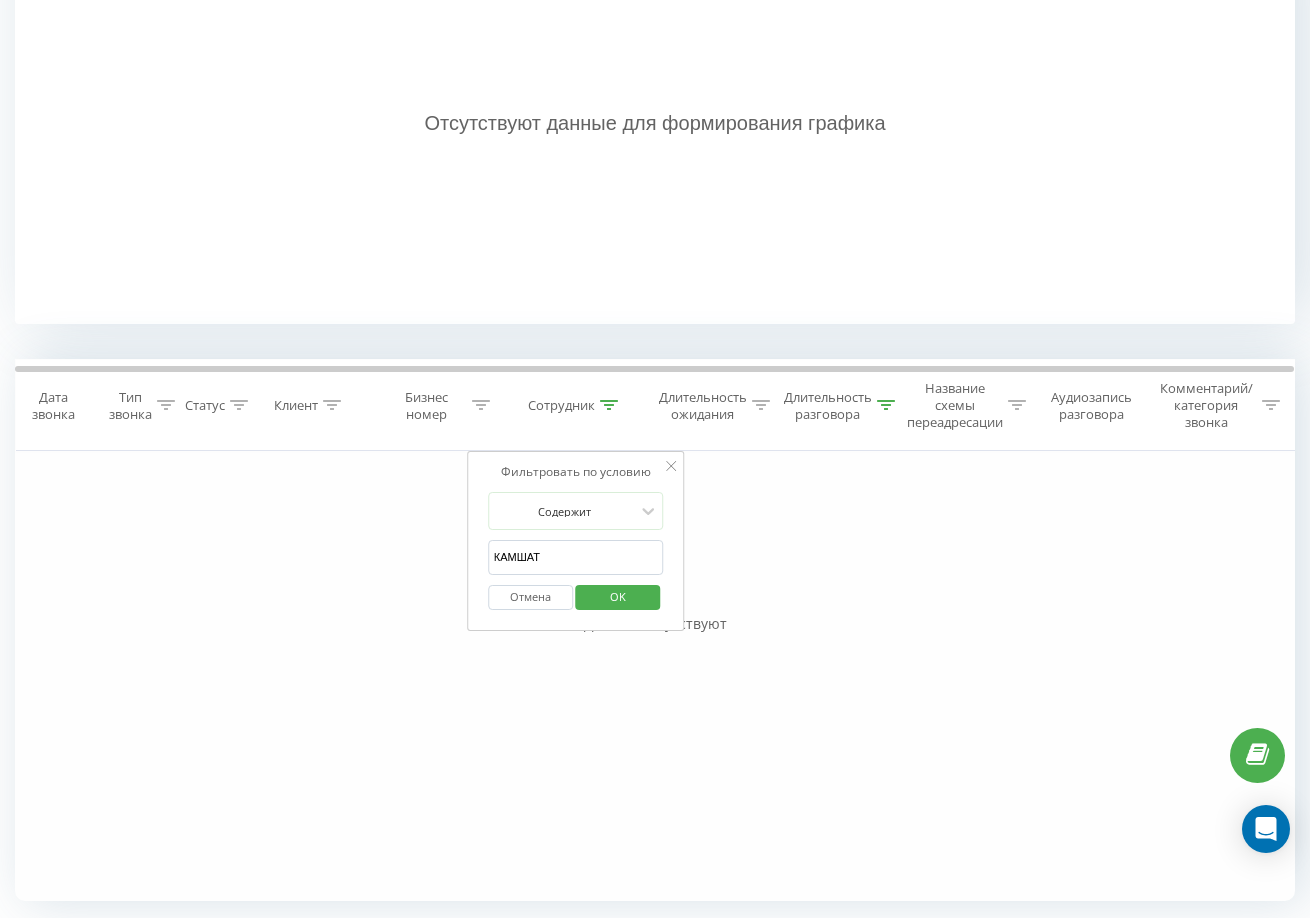 click on "OK" at bounding box center [618, 596] 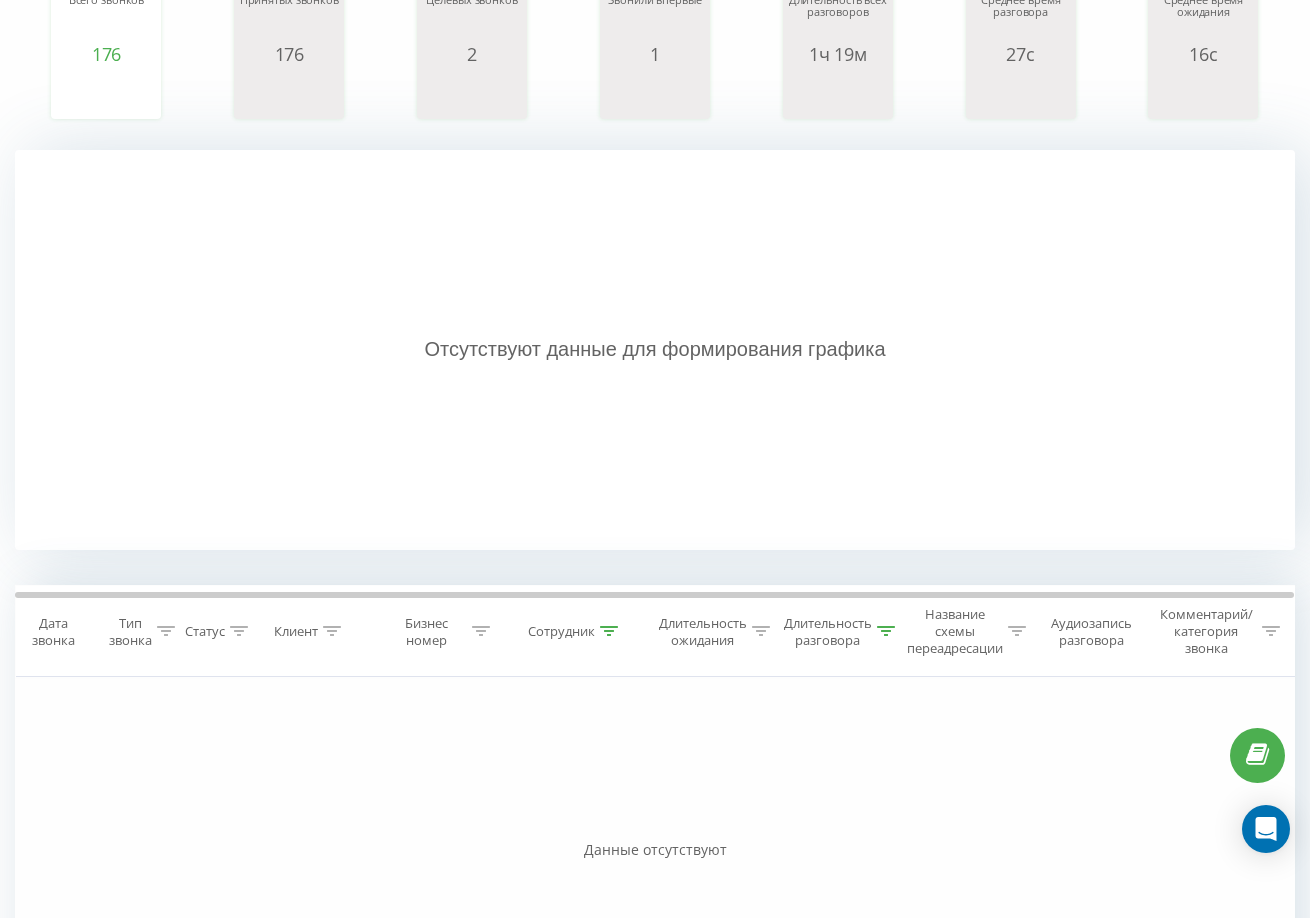 scroll, scrollTop: 523, scrollLeft: 0, axis: vertical 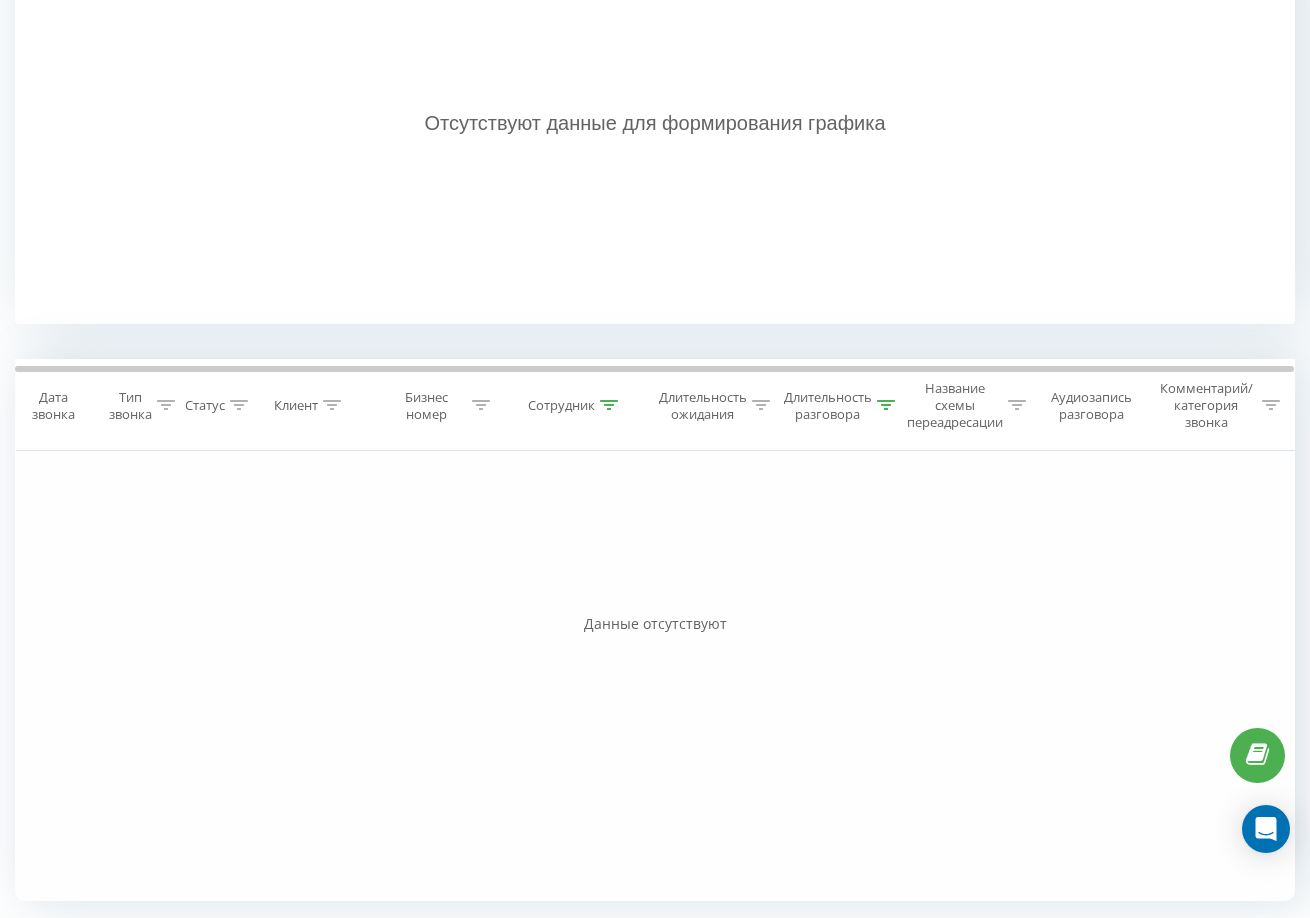 click 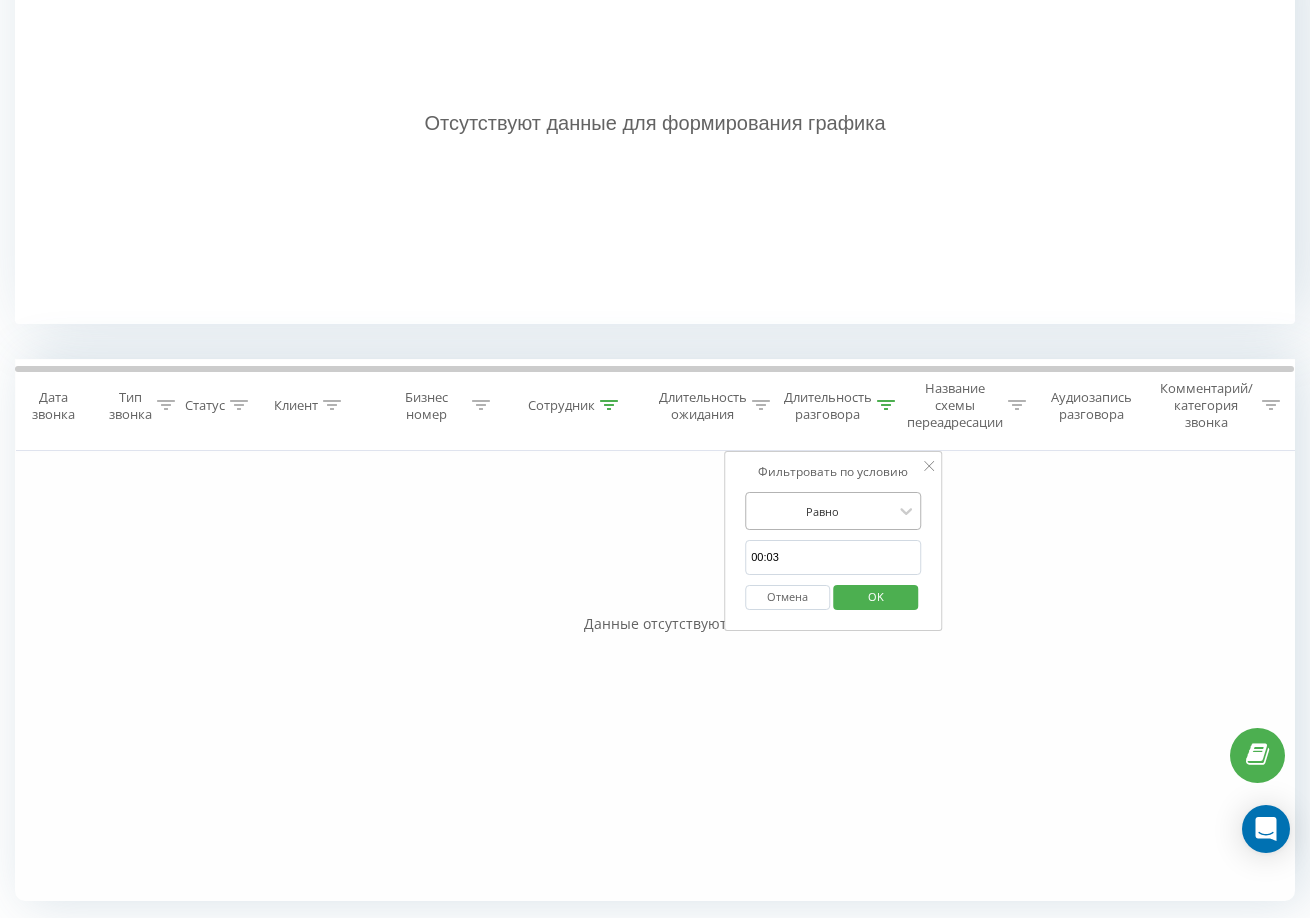 click at bounding box center (822, 511) 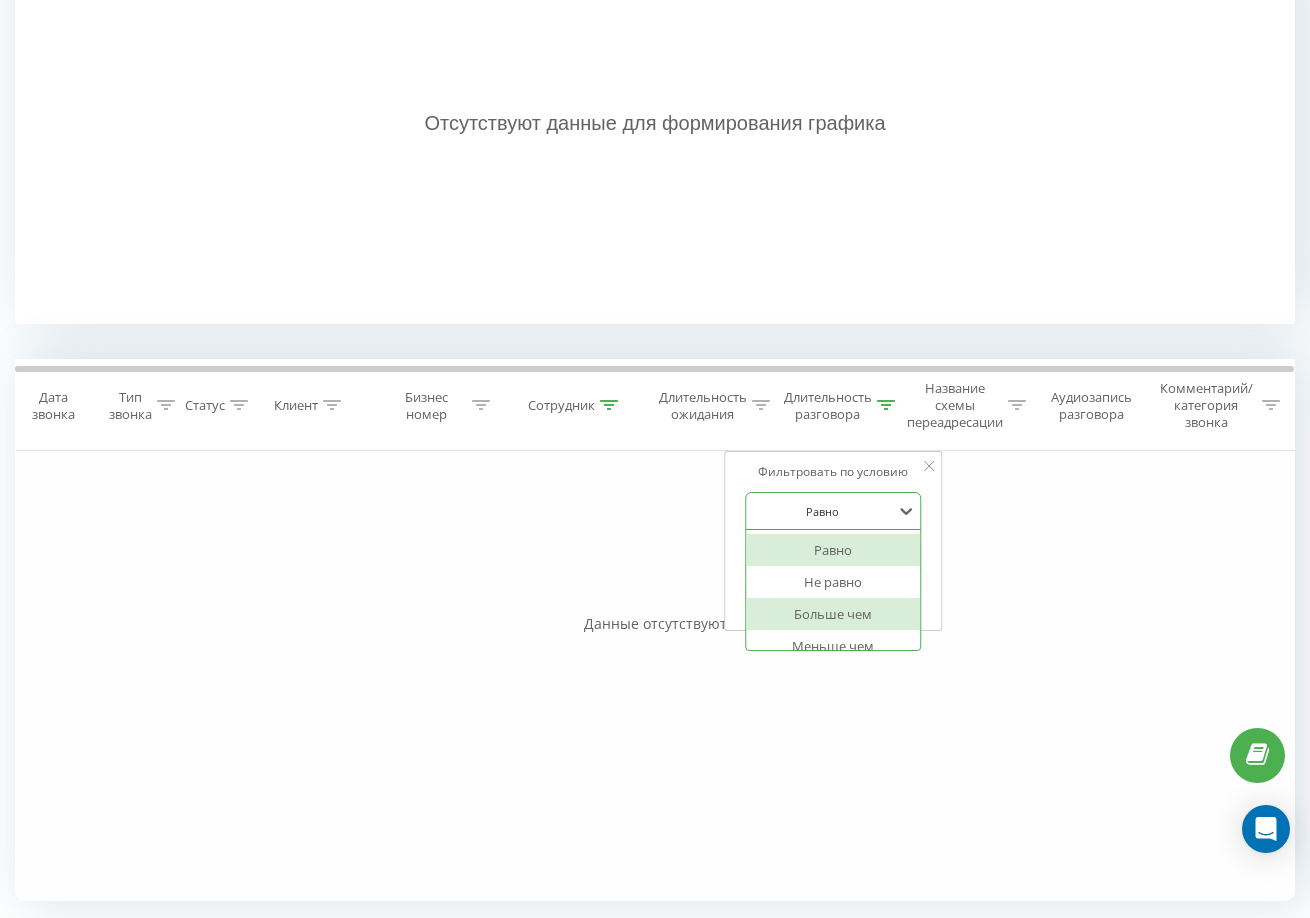 click on "Больше чем" at bounding box center (833, 614) 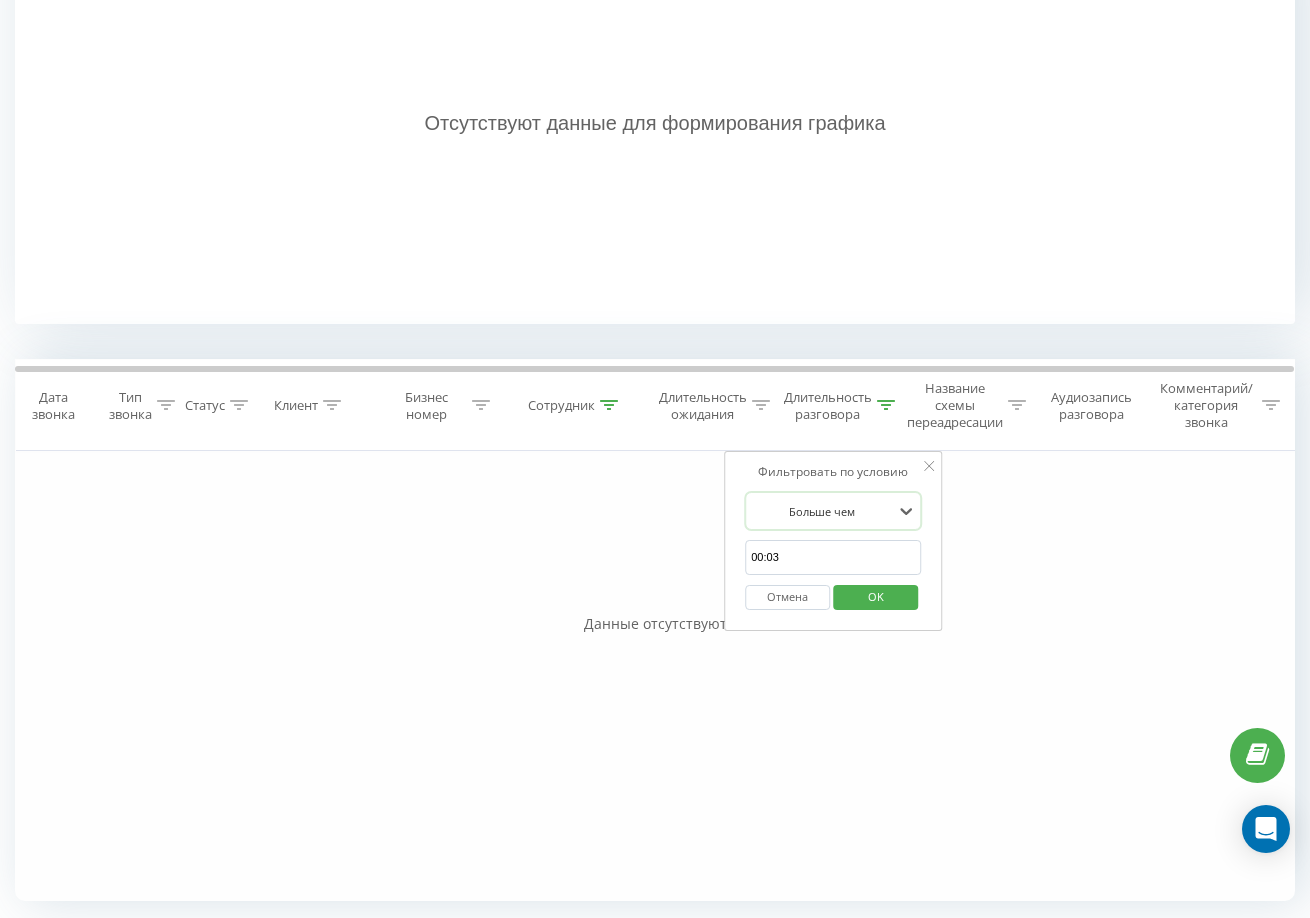 click on "OK" at bounding box center (876, 596) 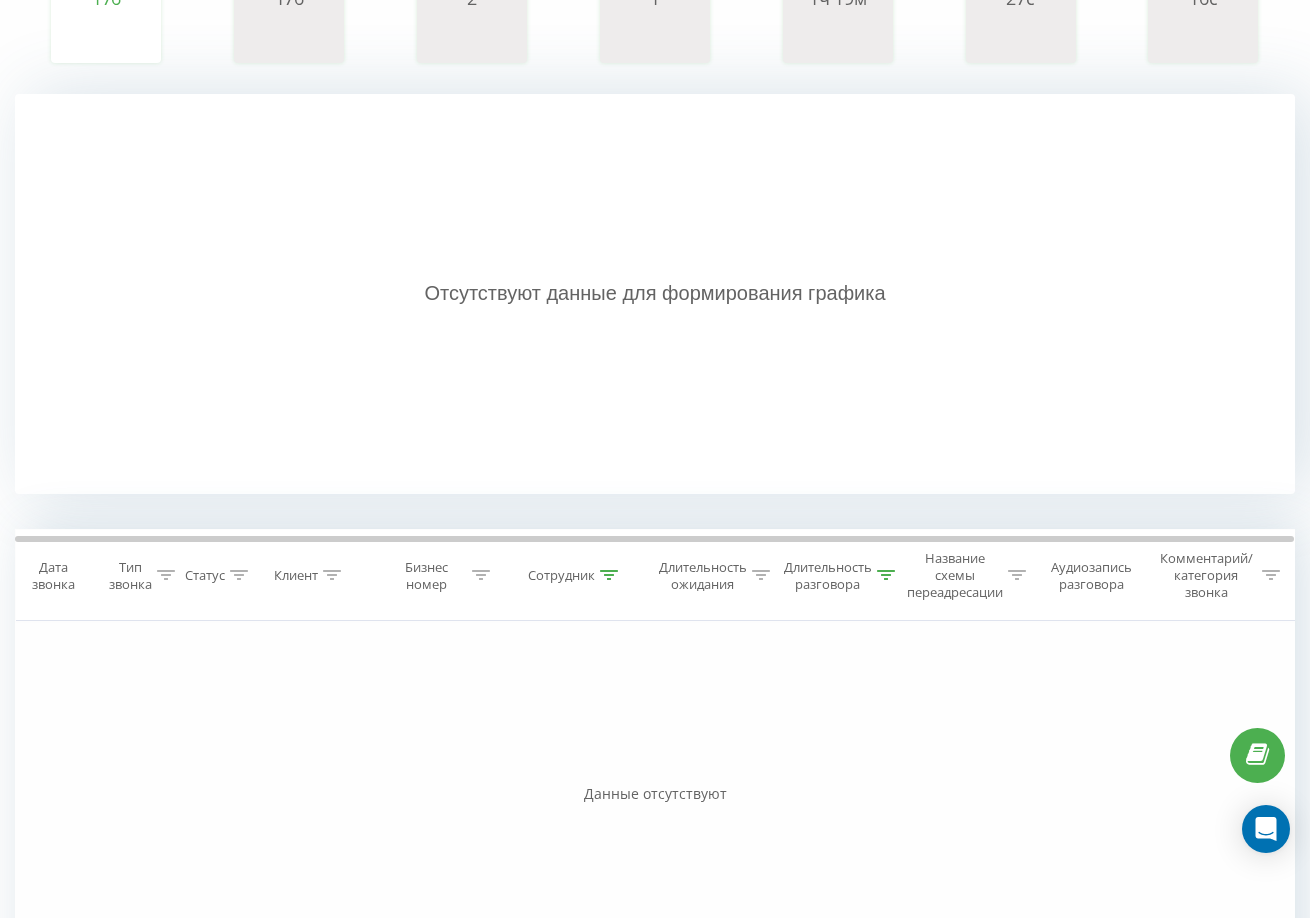 scroll, scrollTop: 500, scrollLeft: 0, axis: vertical 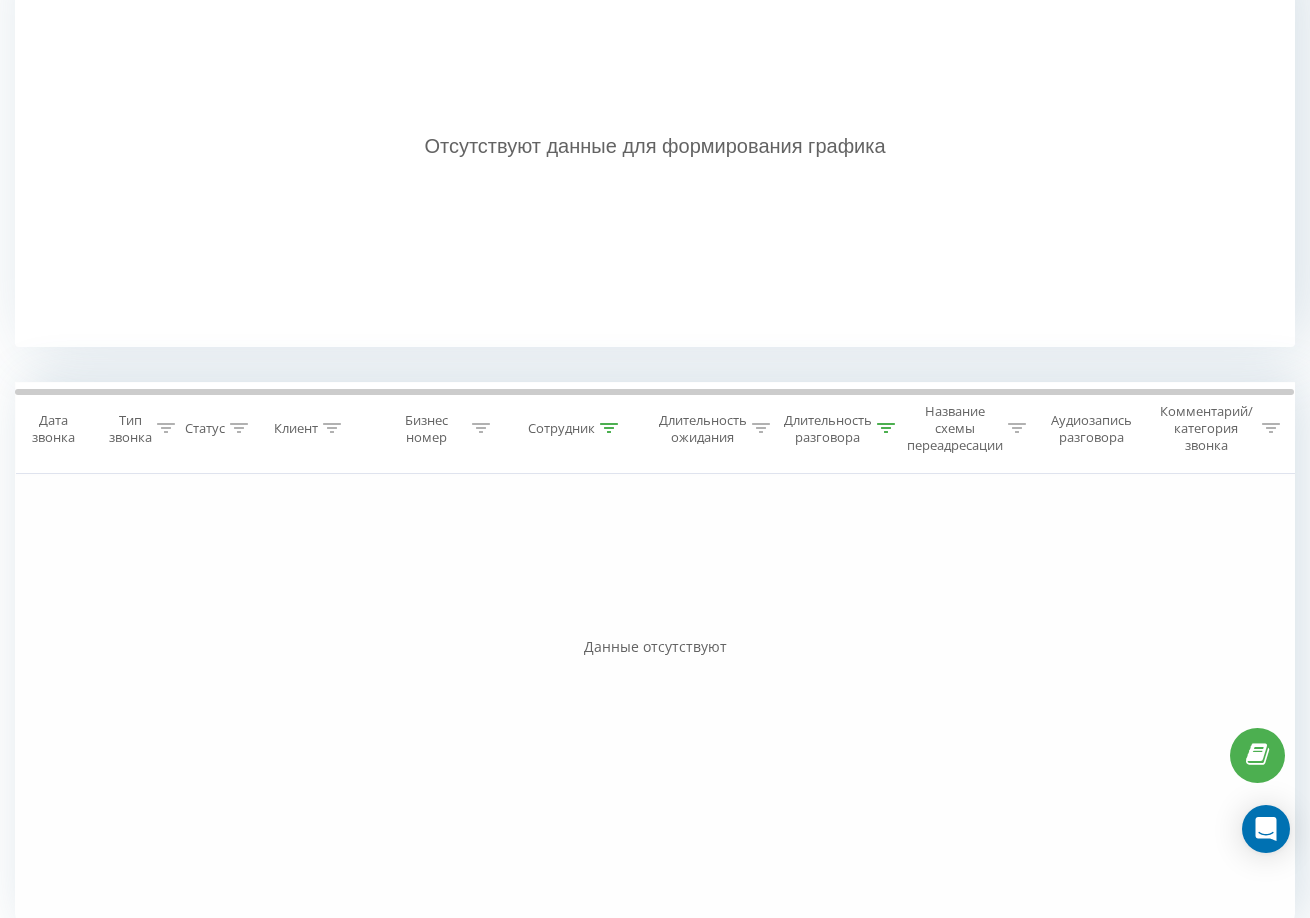 click 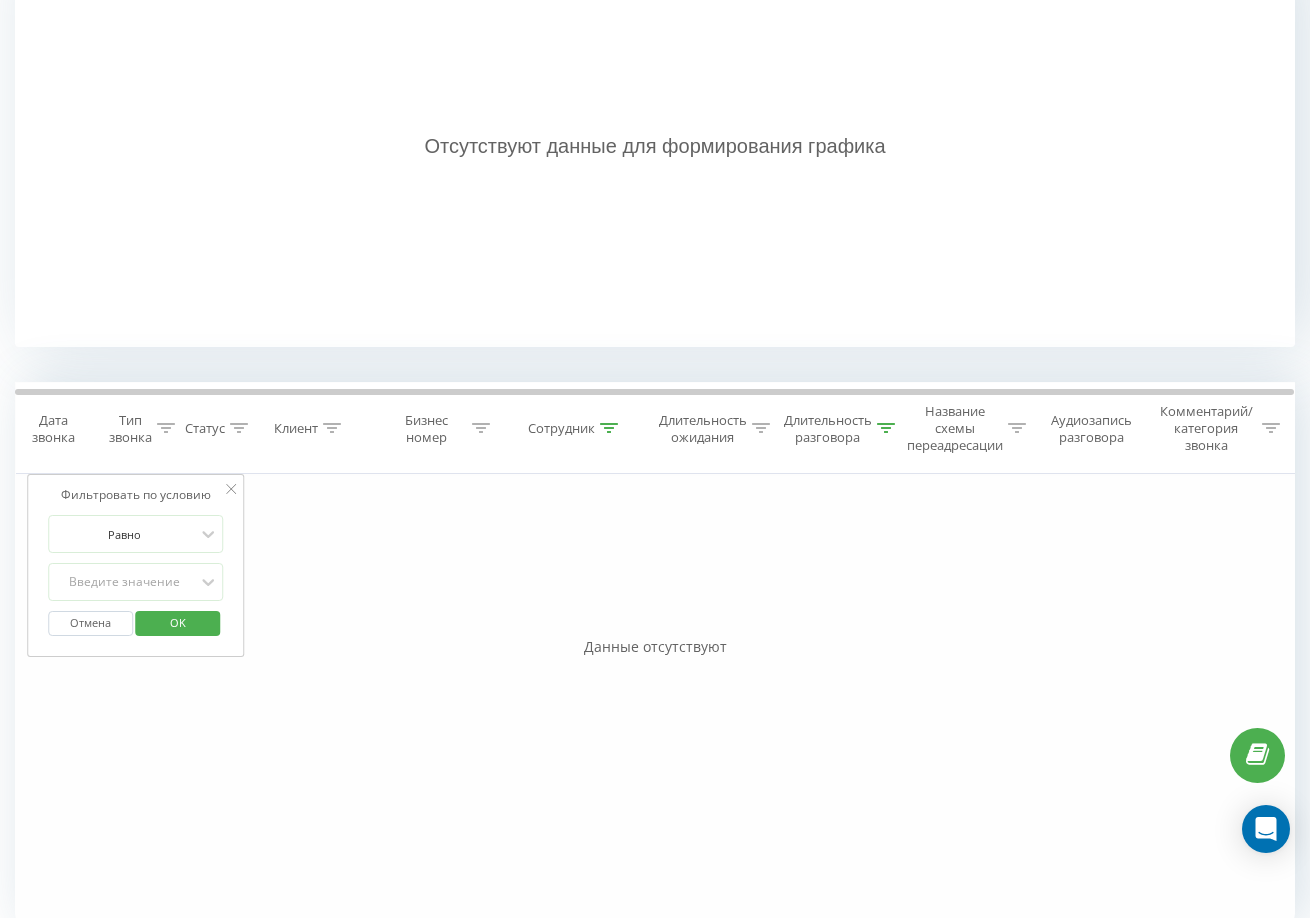 click on "Отсутствуют данные для формирования графика" at bounding box center [655, 147] 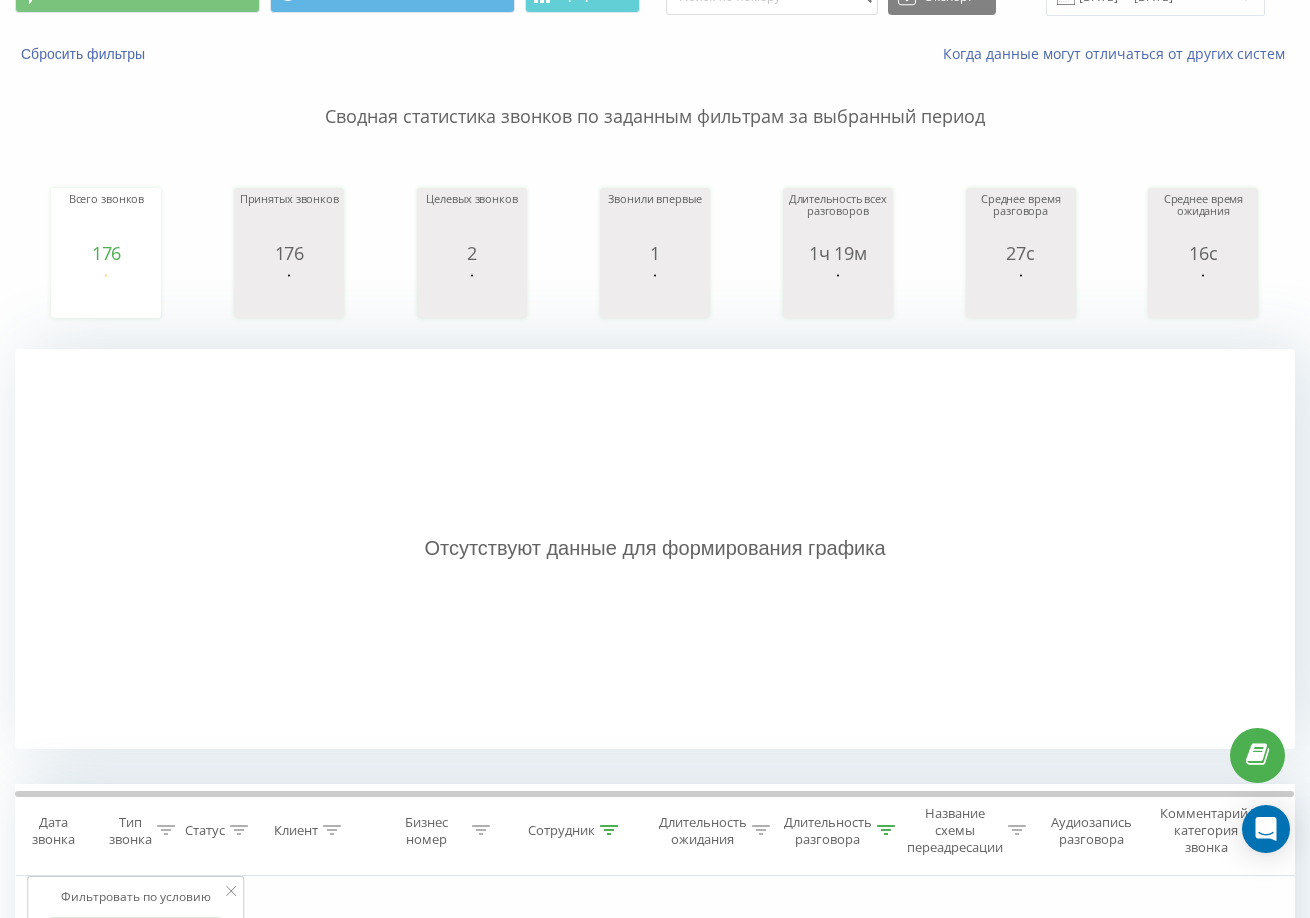 scroll, scrollTop: 0, scrollLeft: 0, axis: both 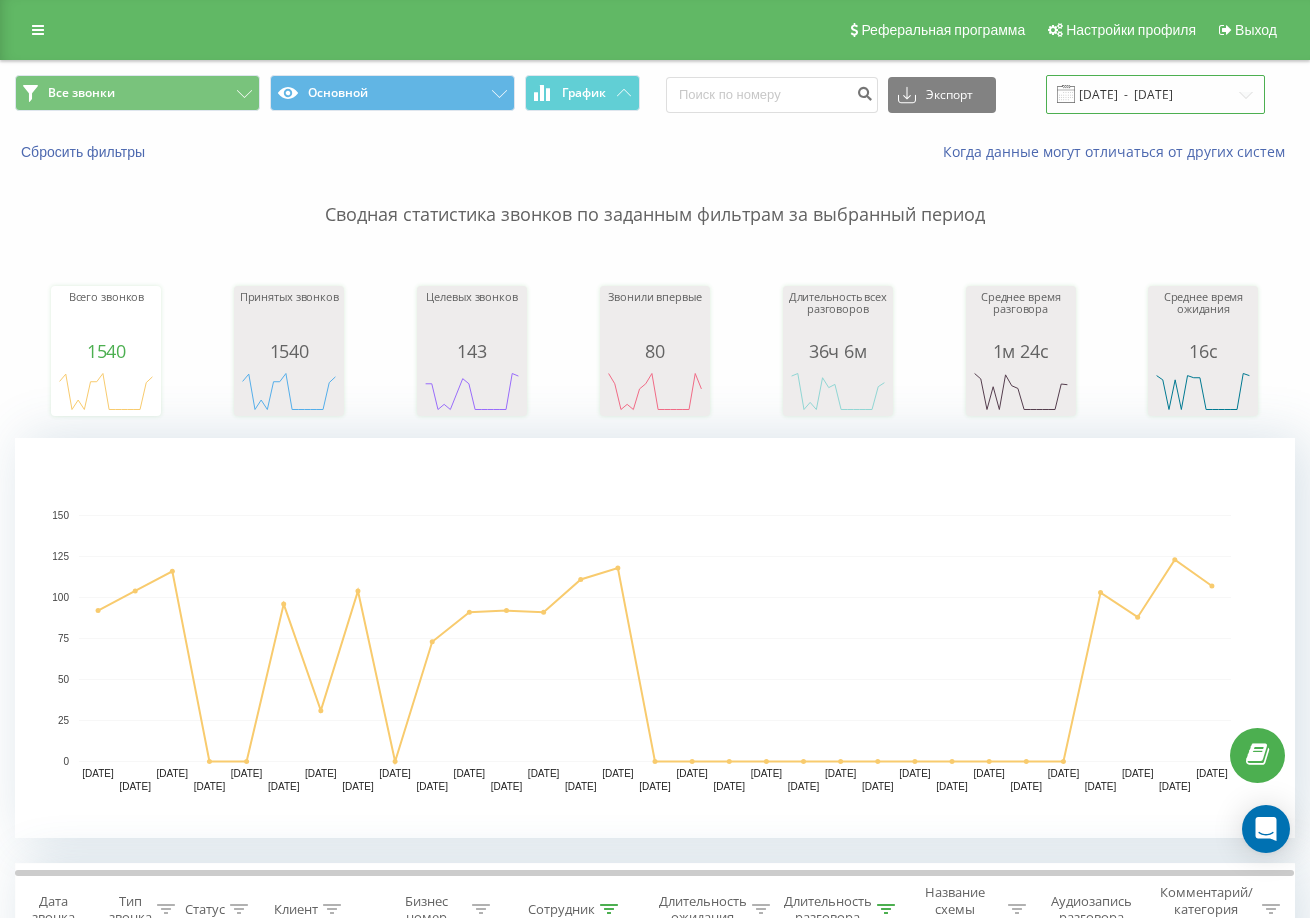 click on "01.03.2025  -  31.03.2025" at bounding box center (1155, 94) 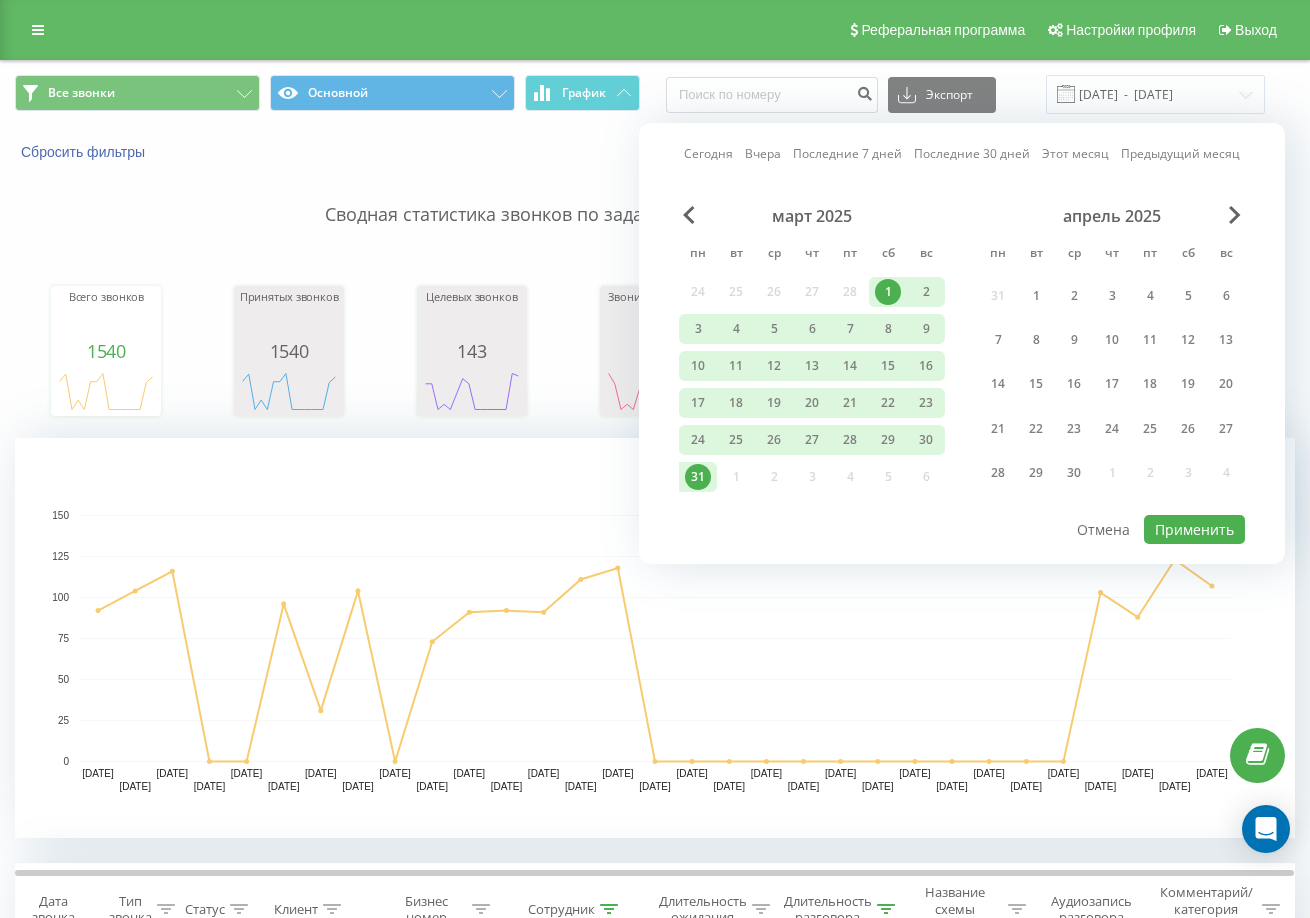 click on "апрель 2025" at bounding box center [1112, 216] 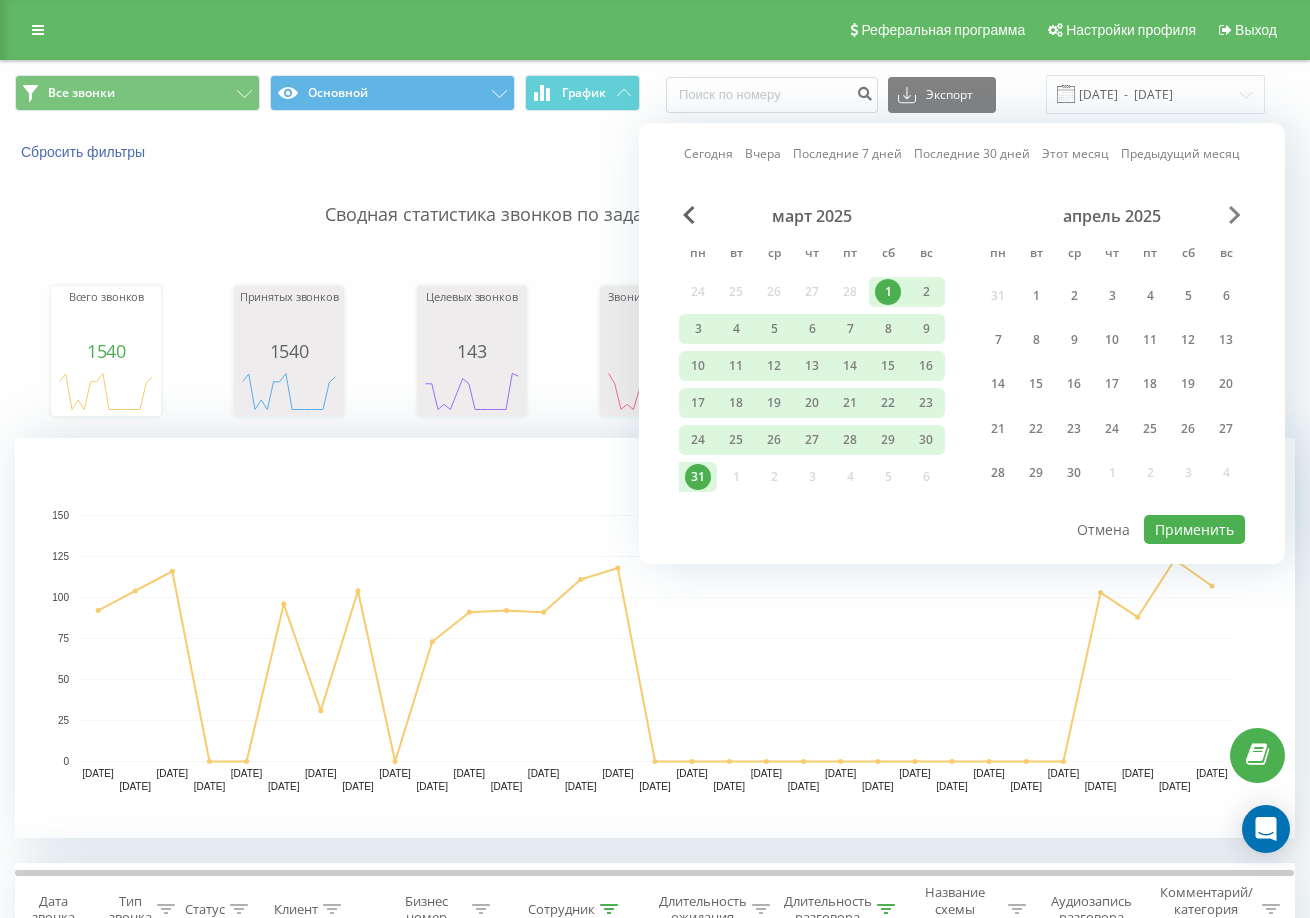 click at bounding box center (1235, 215) 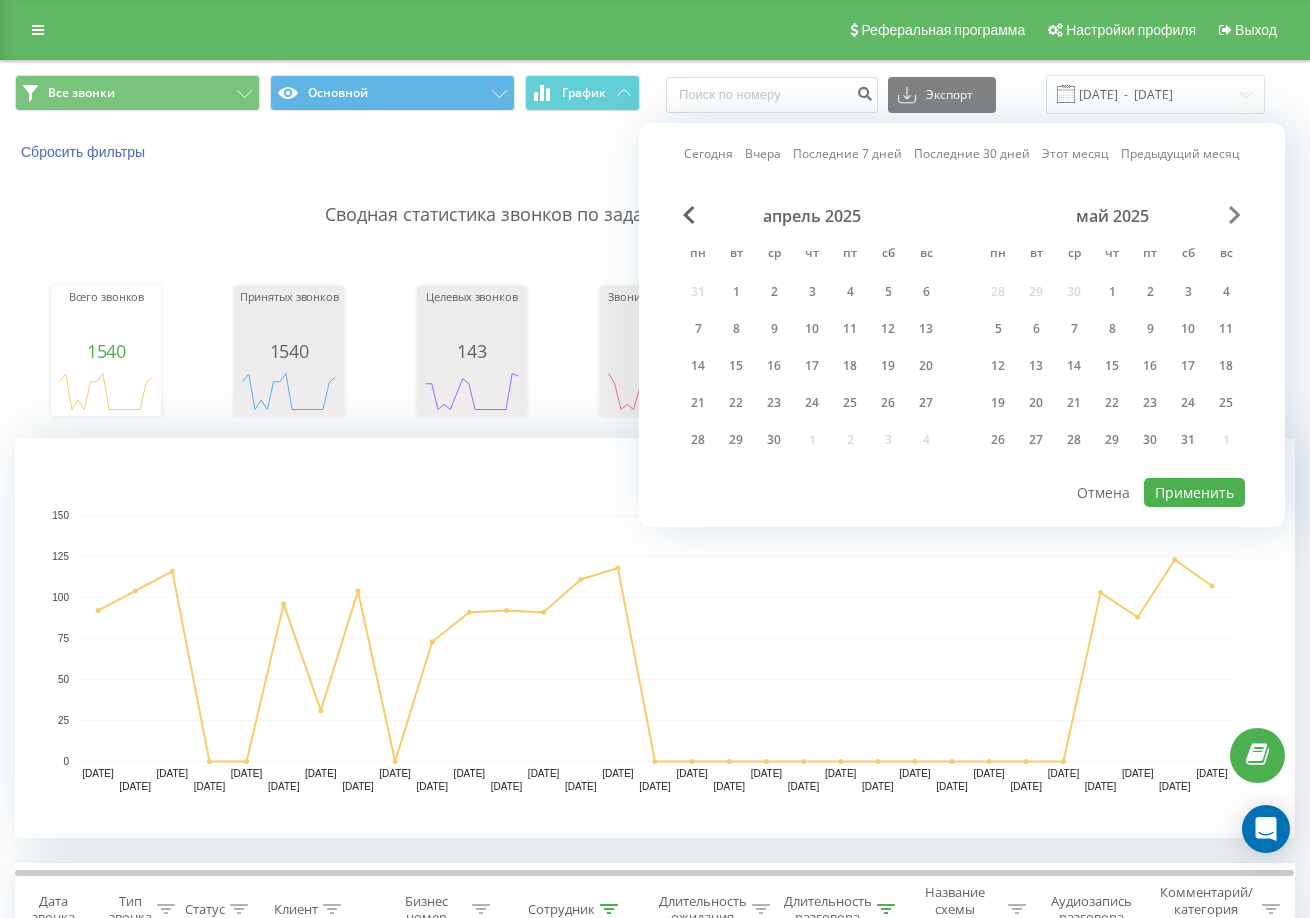 click at bounding box center (1235, 215) 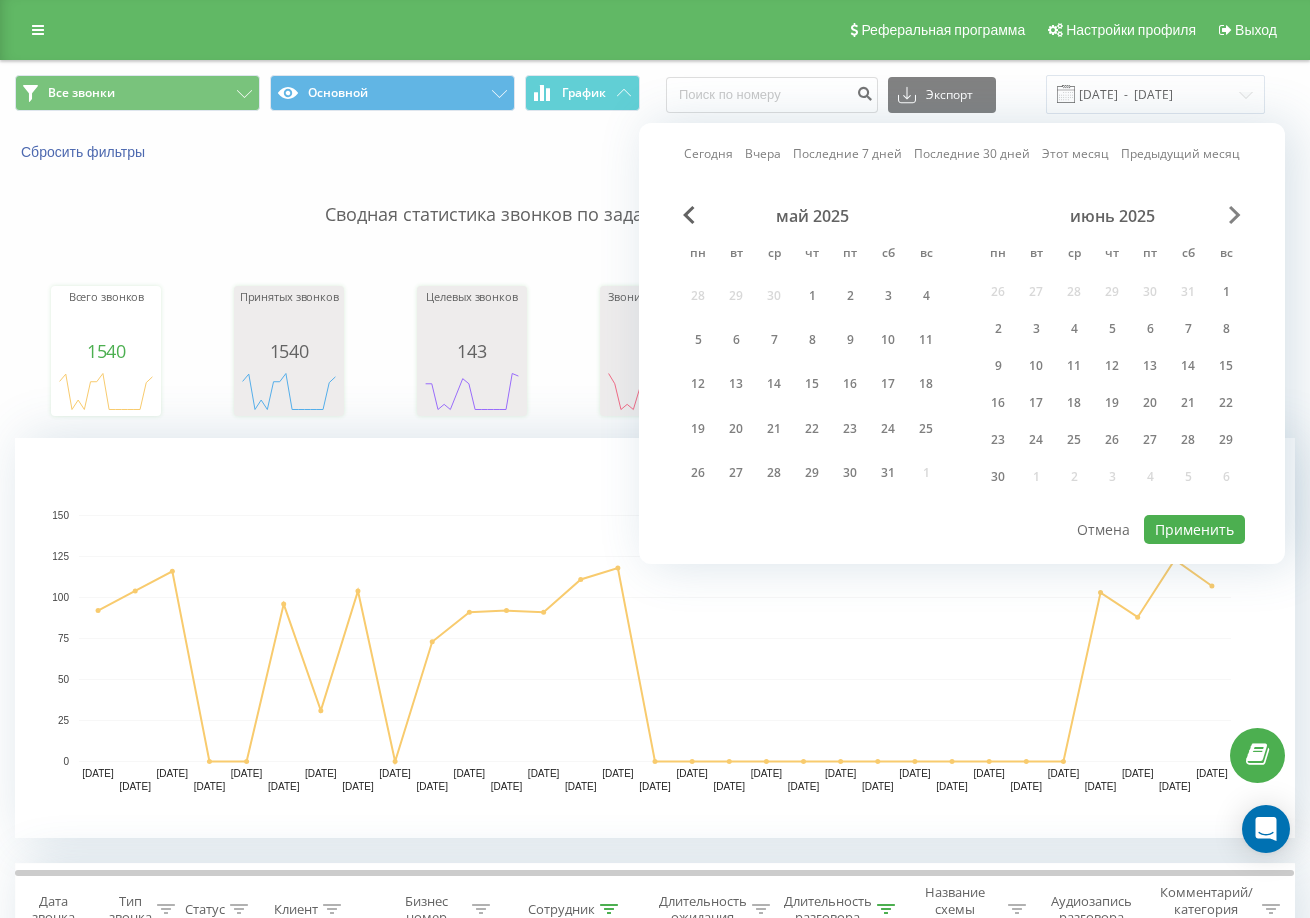 click at bounding box center (1235, 215) 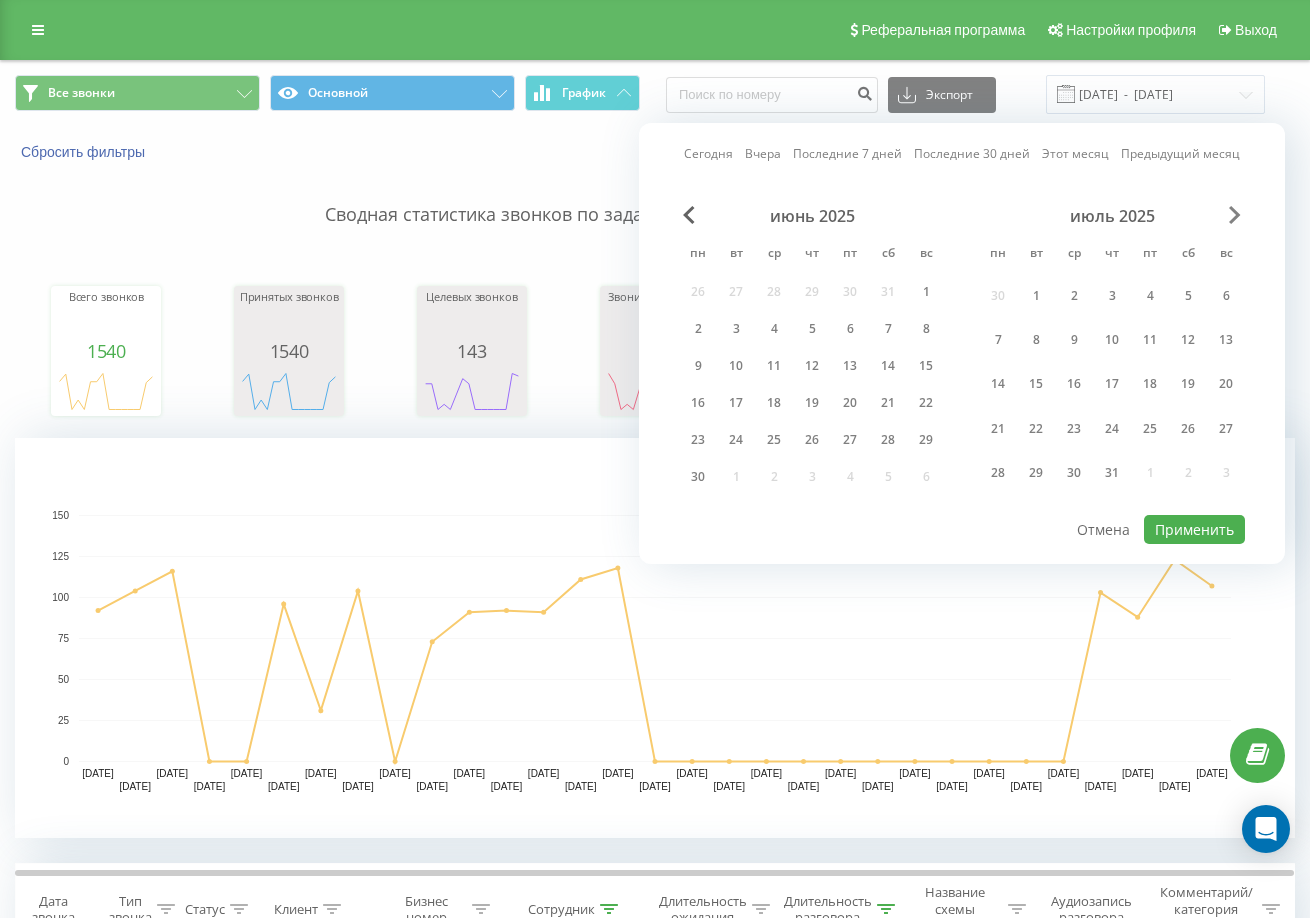 click at bounding box center [1235, 215] 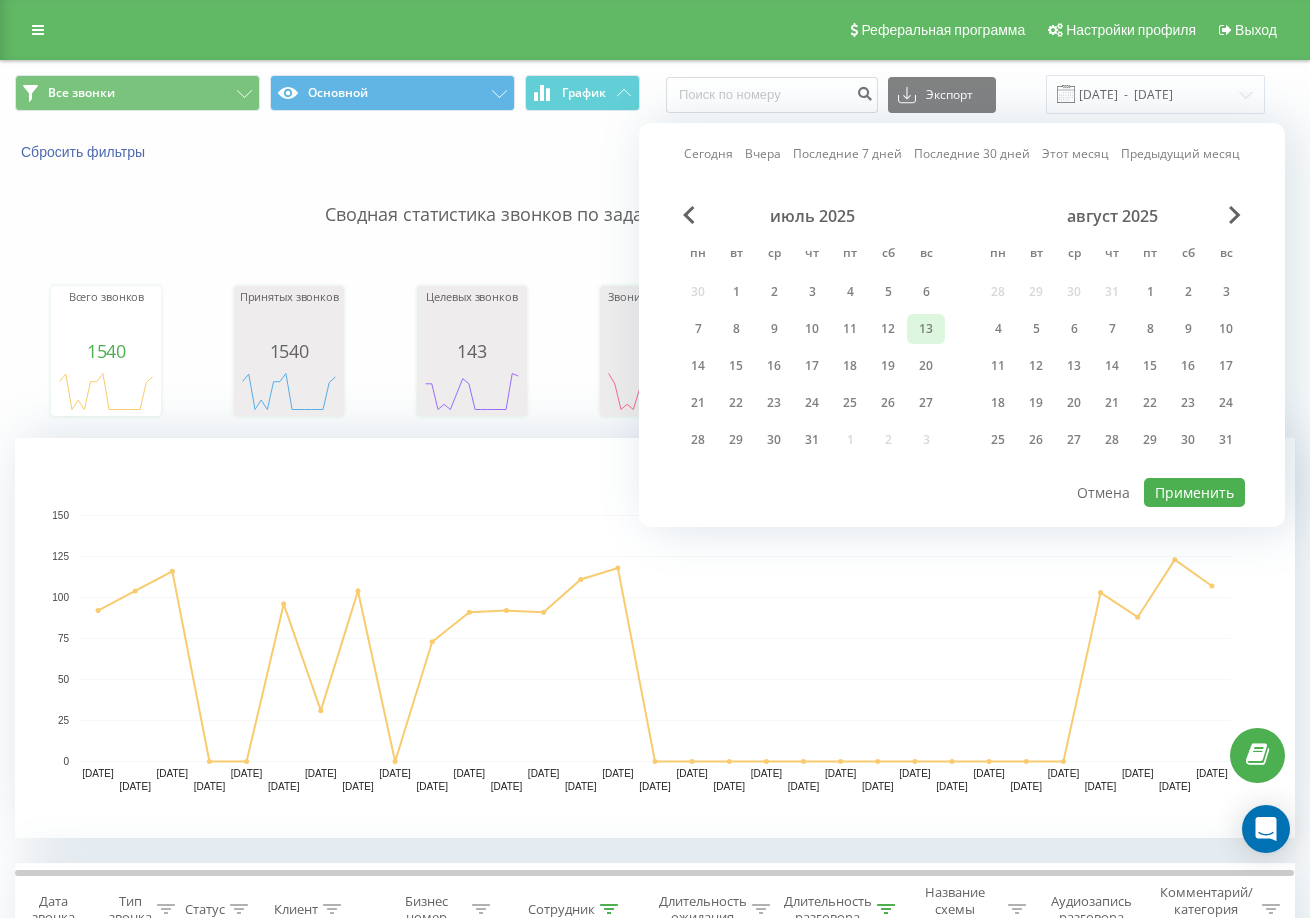 click on "13" at bounding box center [926, 329] 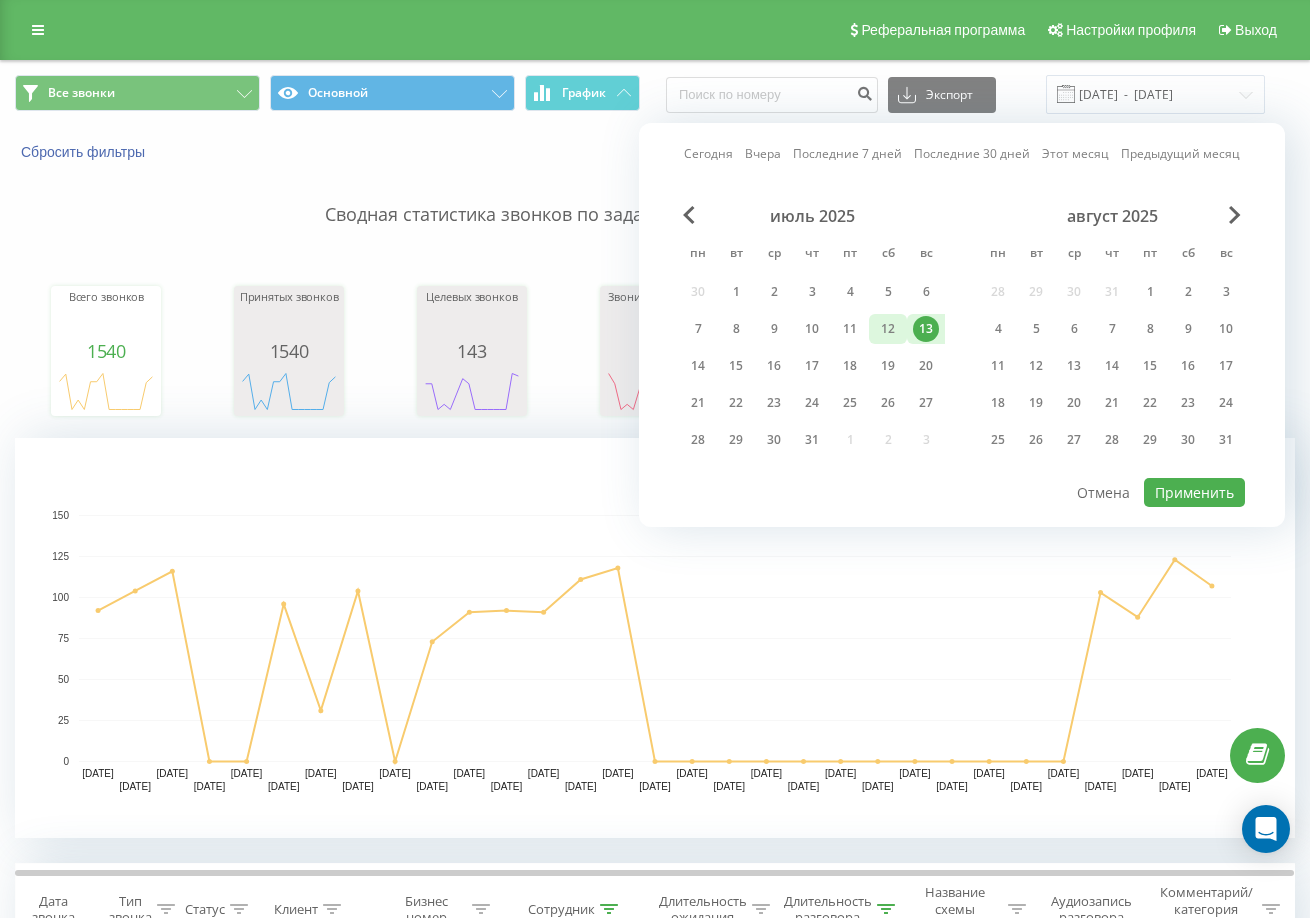 click on "12" at bounding box center [888, 329] 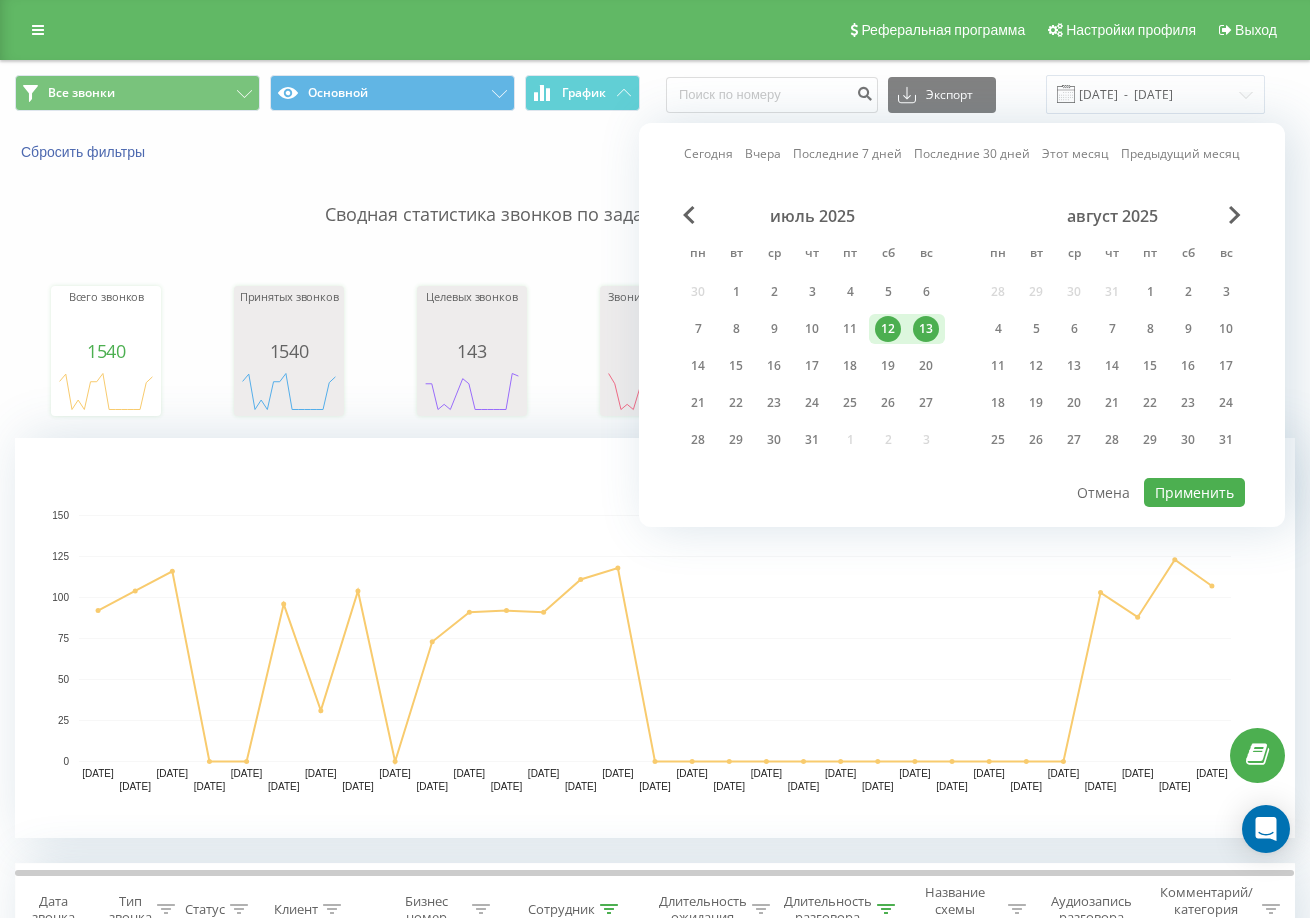 click on "12" at bounding box center [888, 329] 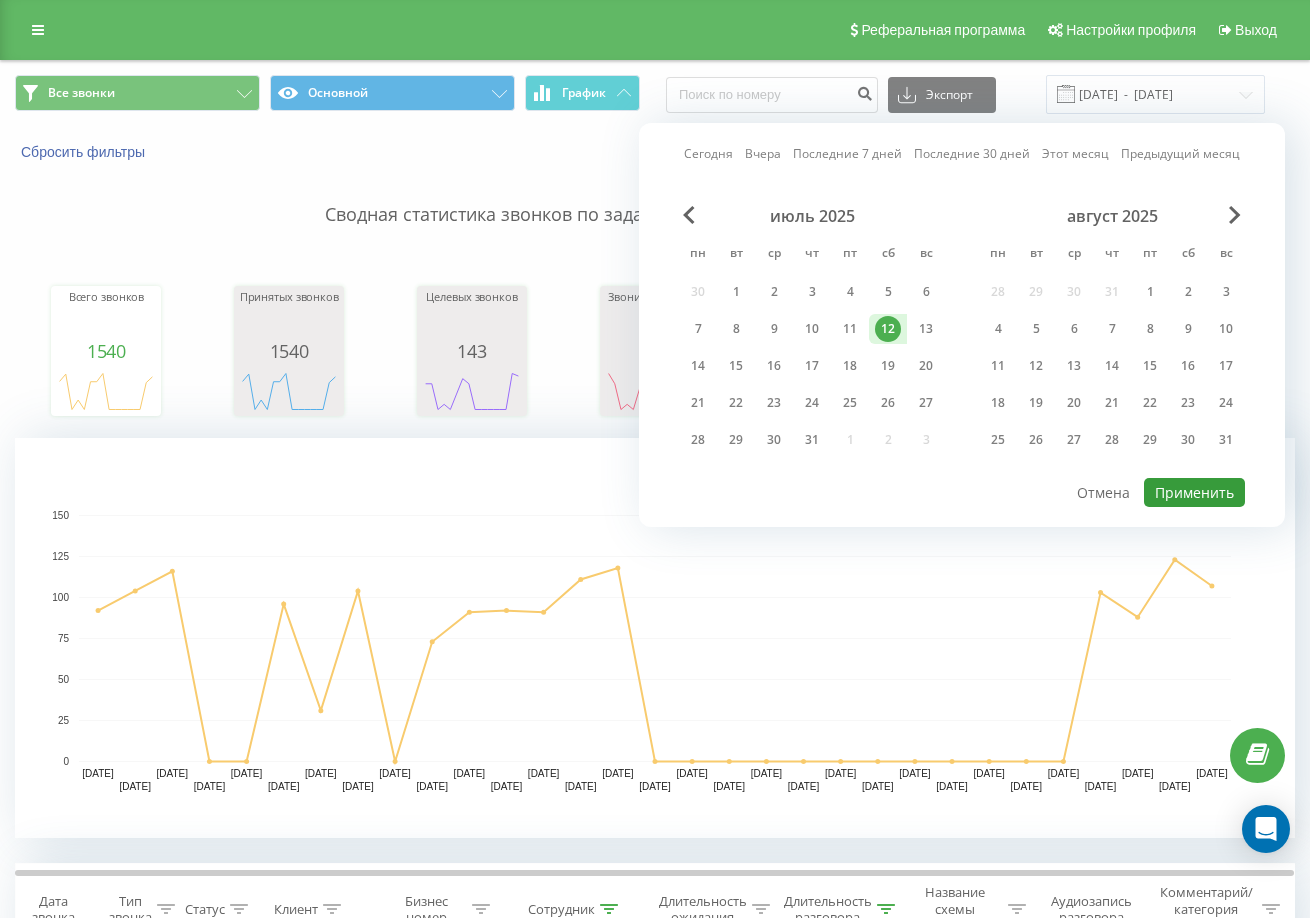 click on "Применить" at bounding box center (1194, 492) 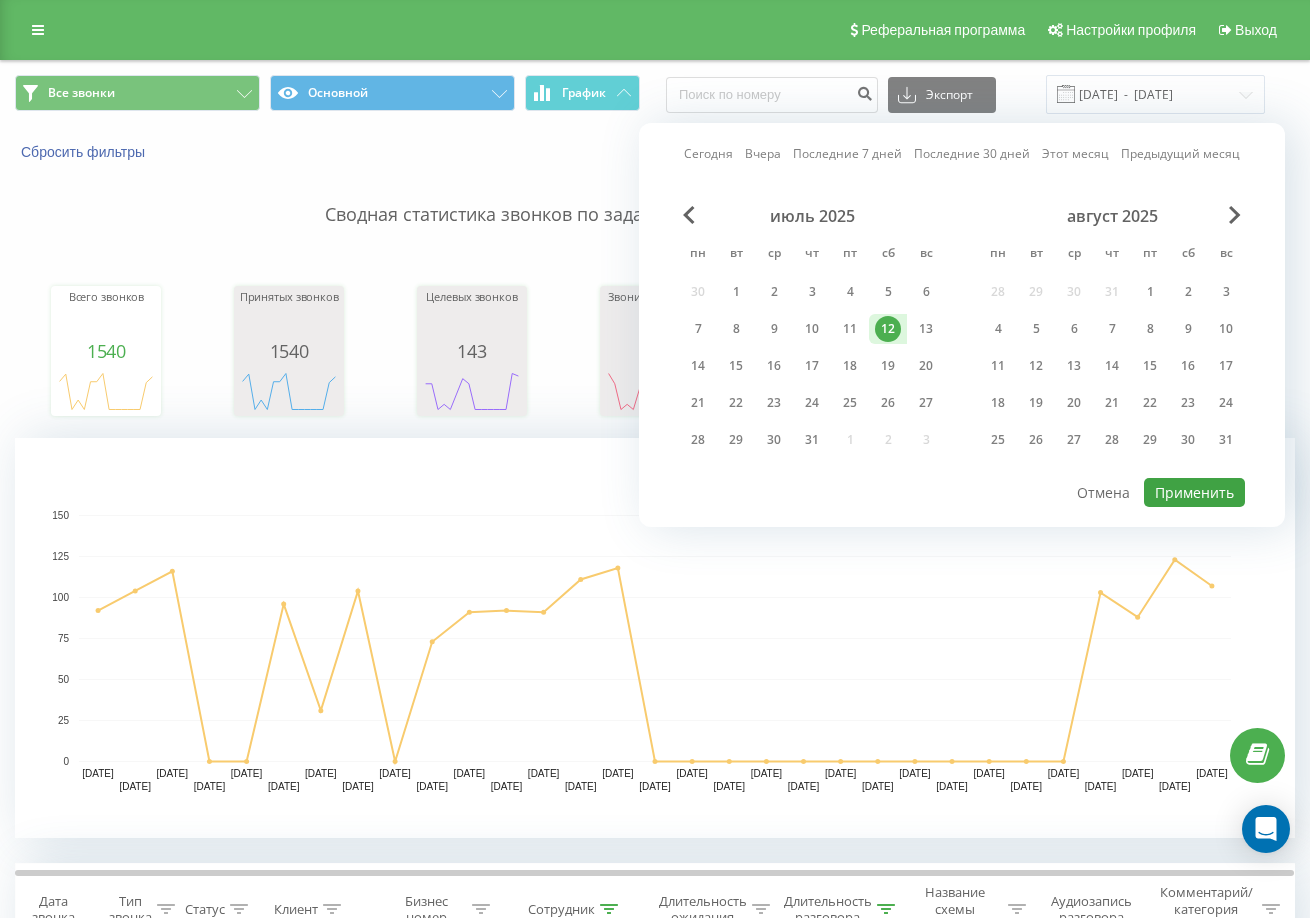 type on "[DATE]  -  [DATE]" 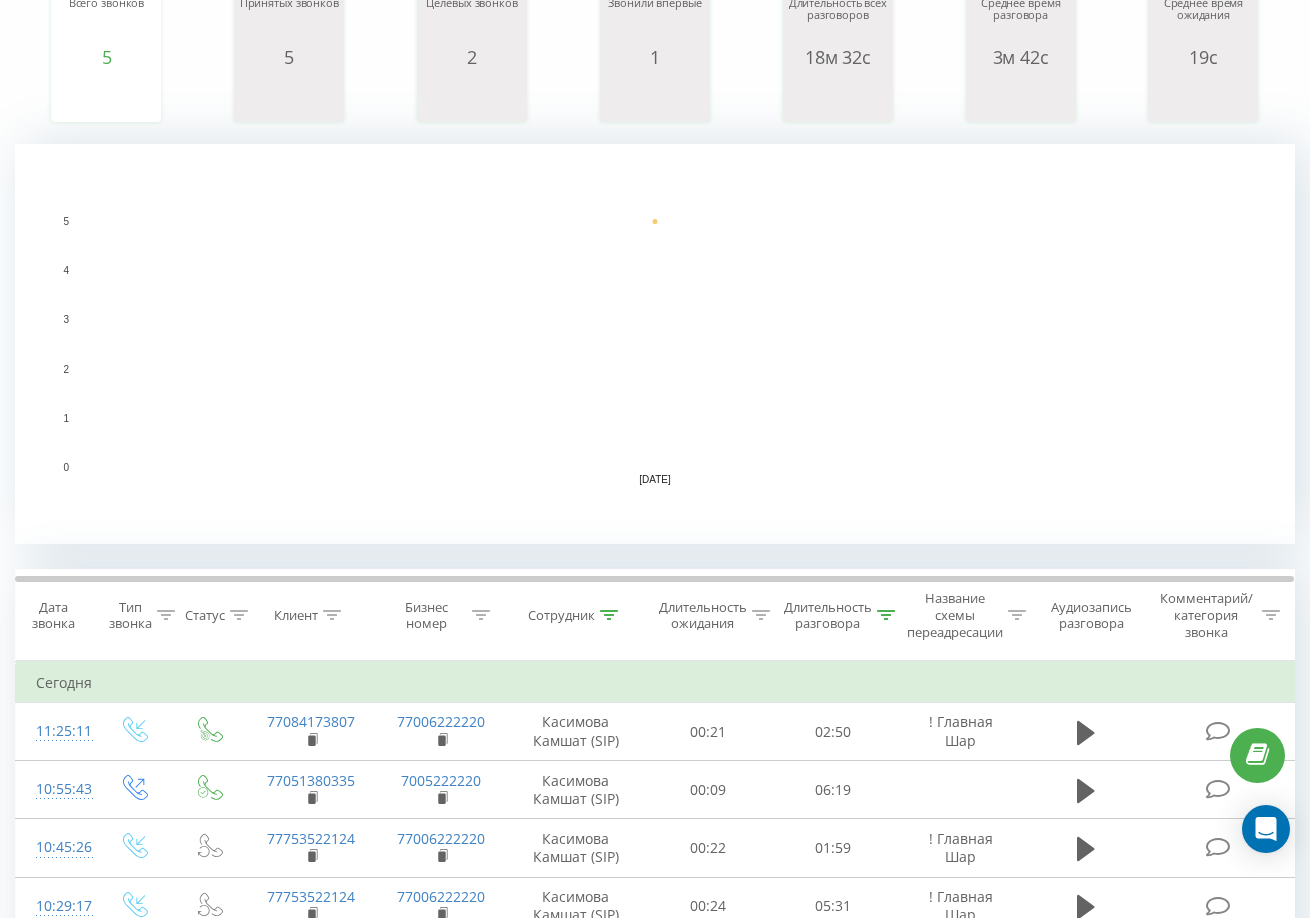 scroll, scrollTop: 562, scrollLeft: 0, axis: vertical 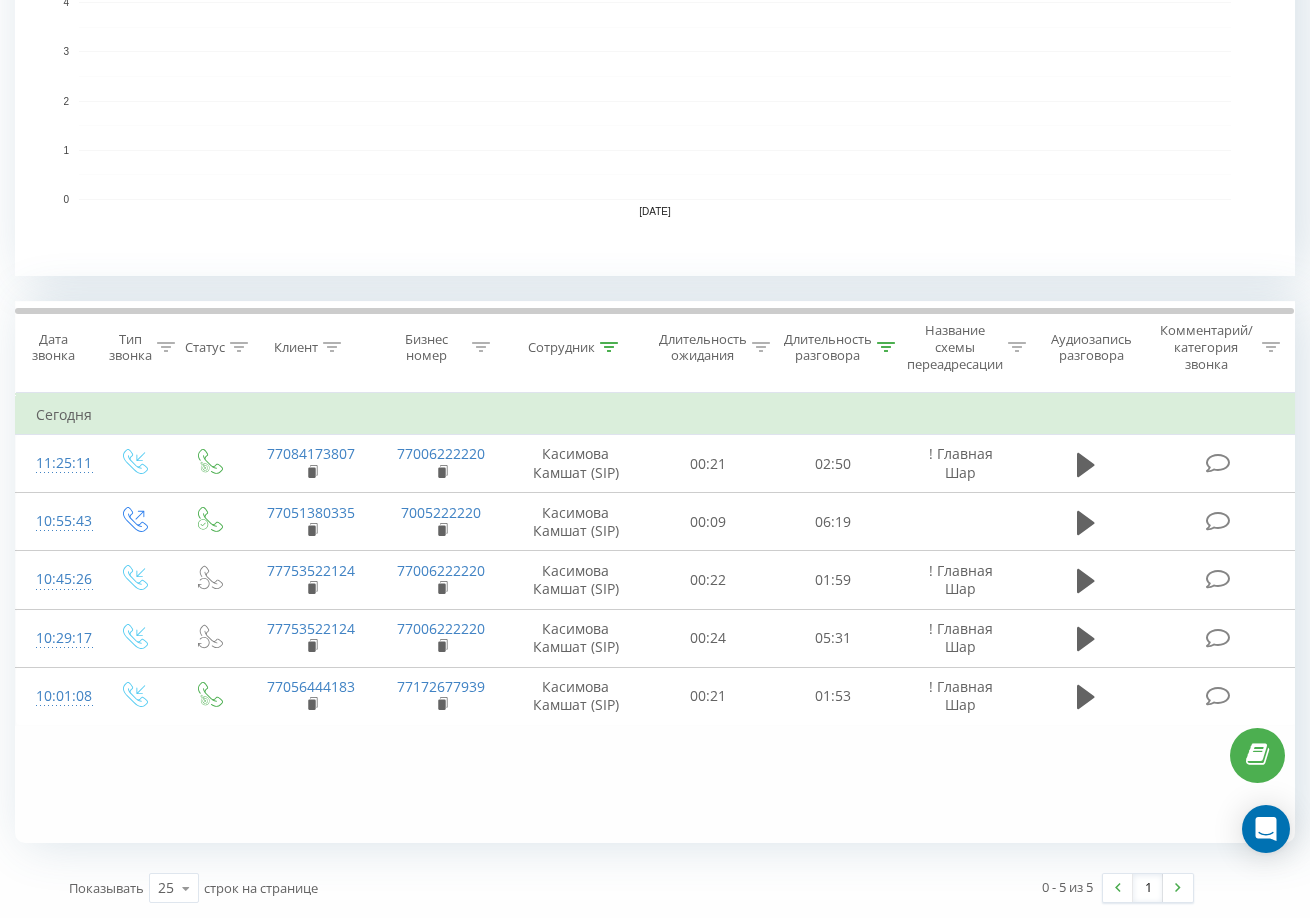 click 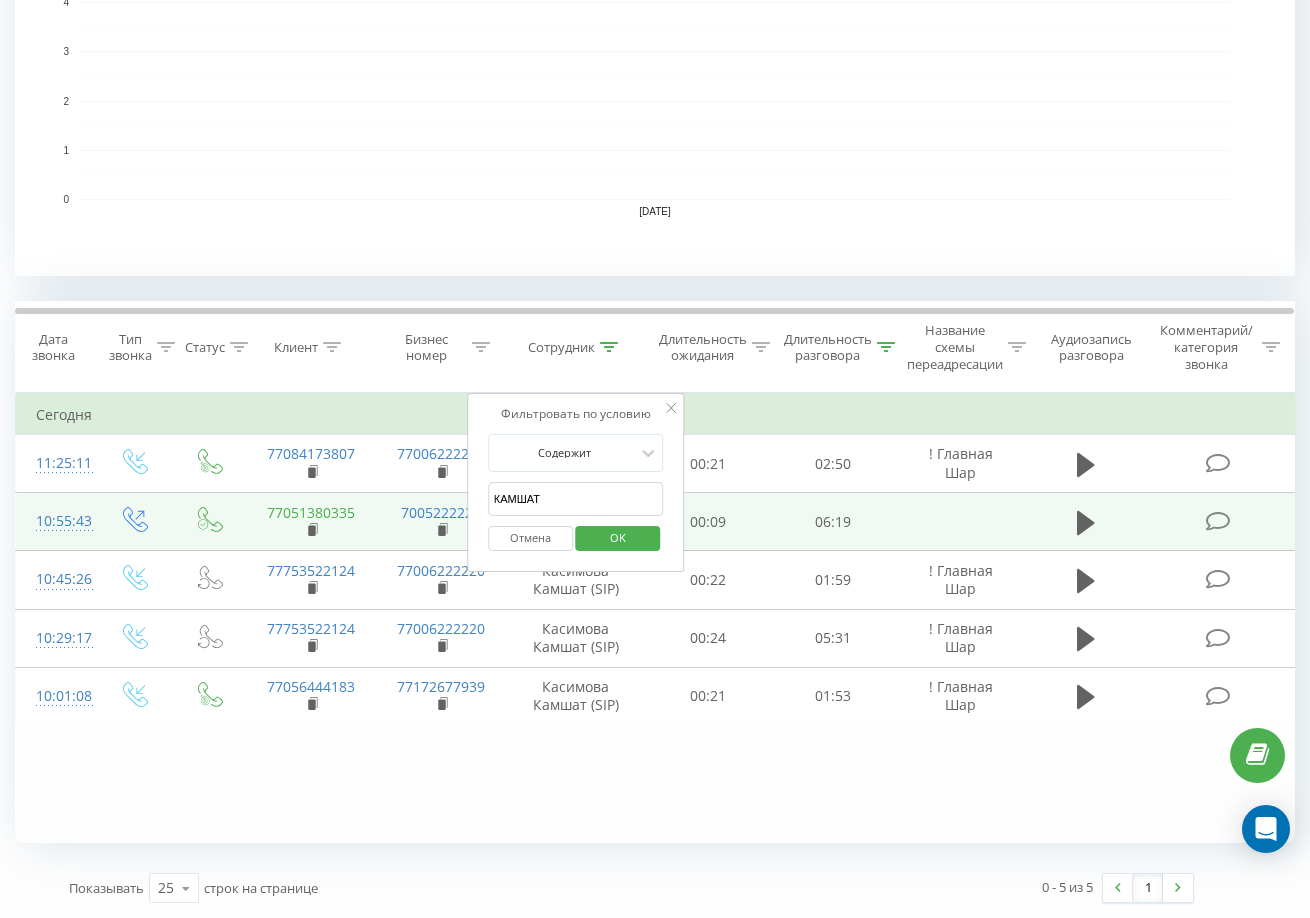 drag, startPoint x: 564, startPoint y: 508, endPoint x: 322, endPoint y: 511, distance: 242.0186 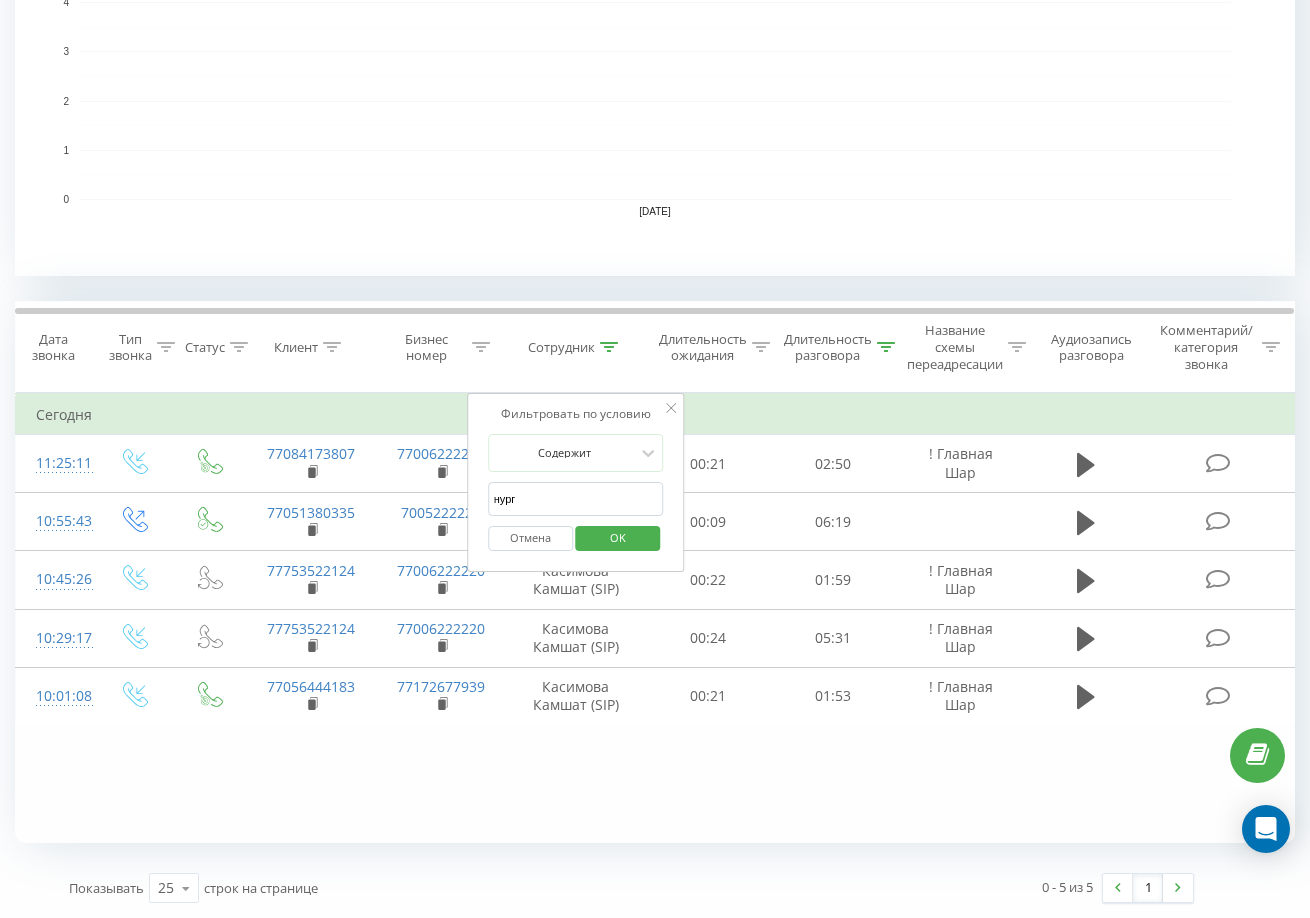type on "НУРГУЛЬ" 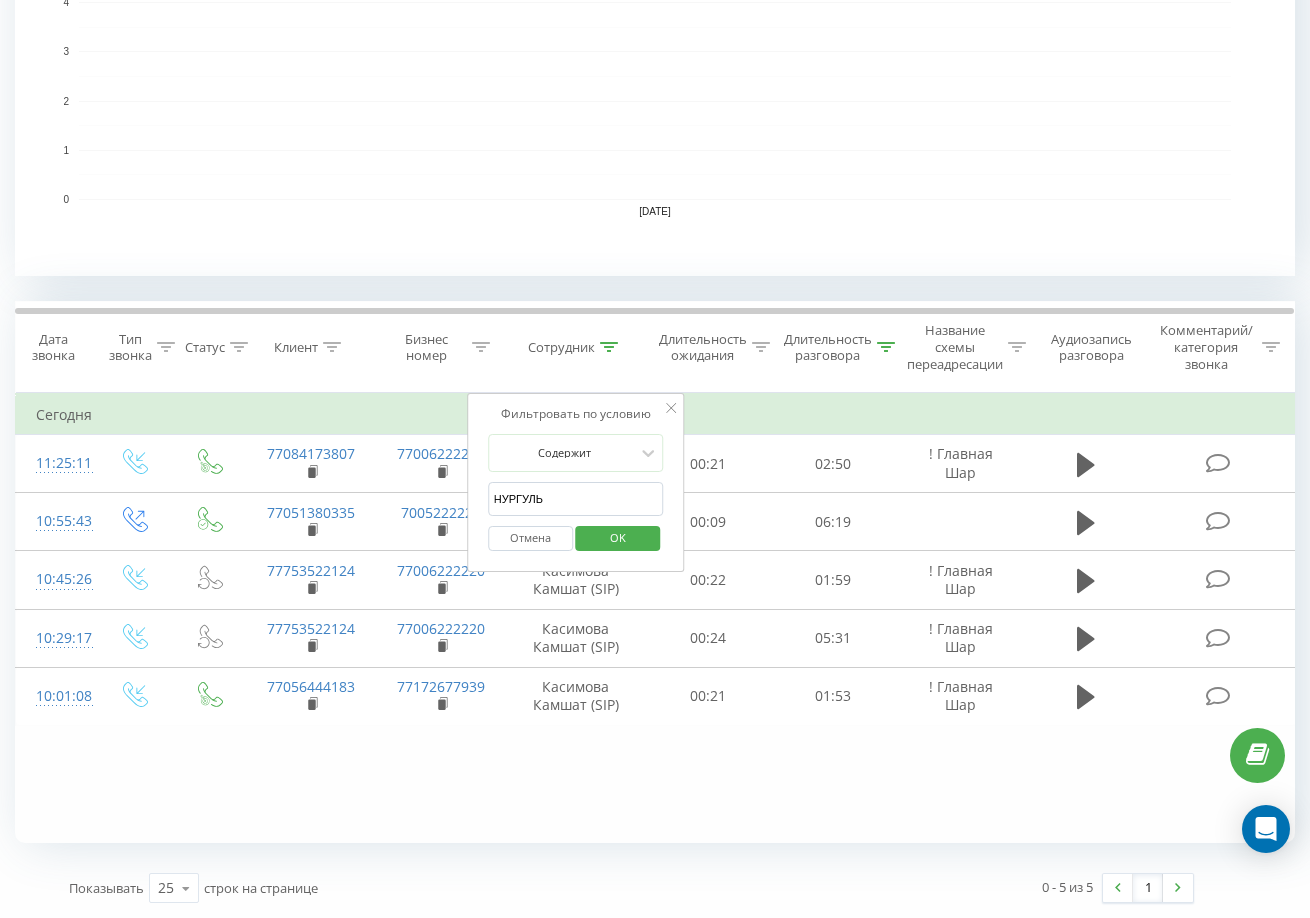 click on "OK" at bounding box center [618, 537] 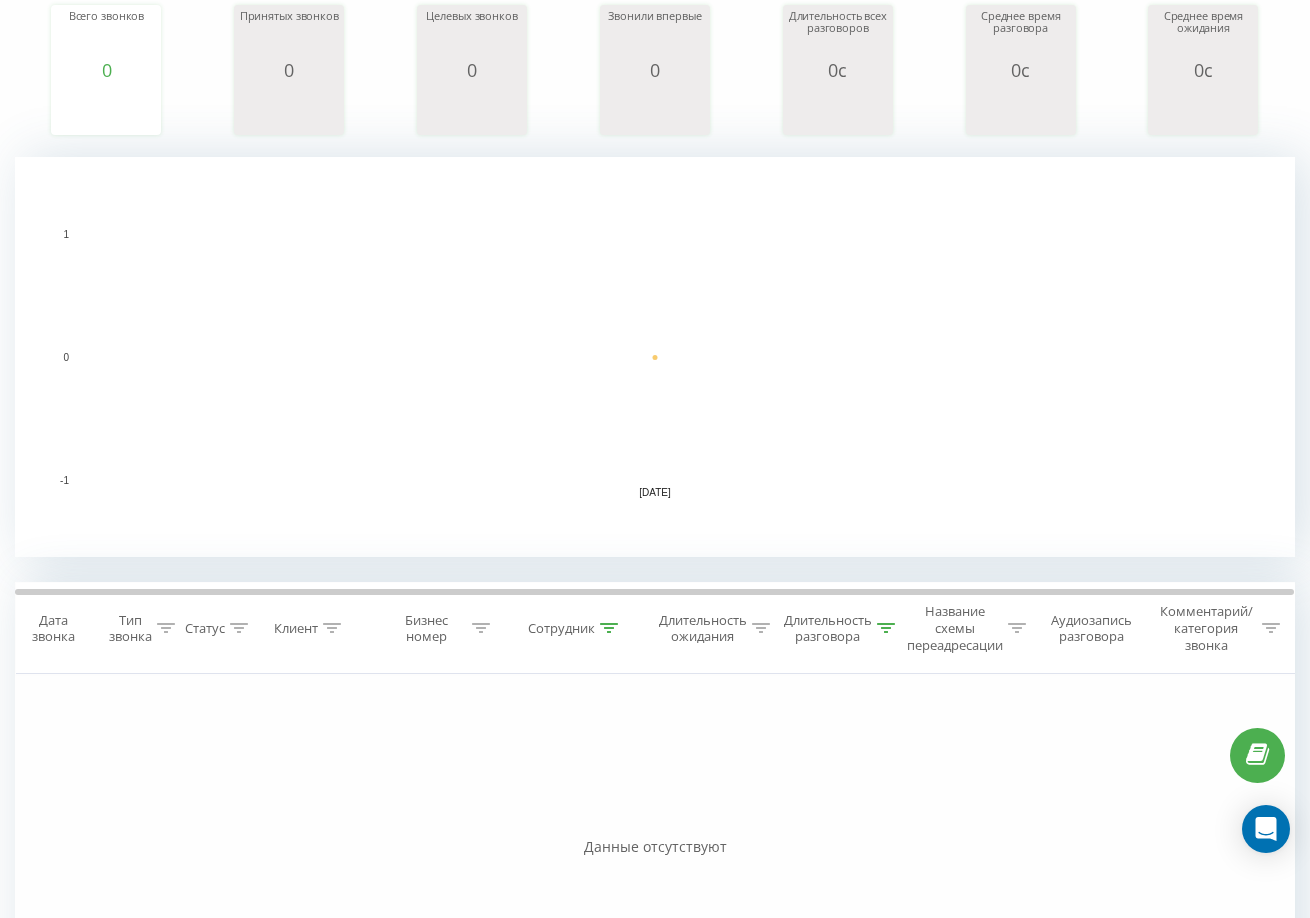 scroll, scrollTop: 0, scrollLeft: 0, axis: both 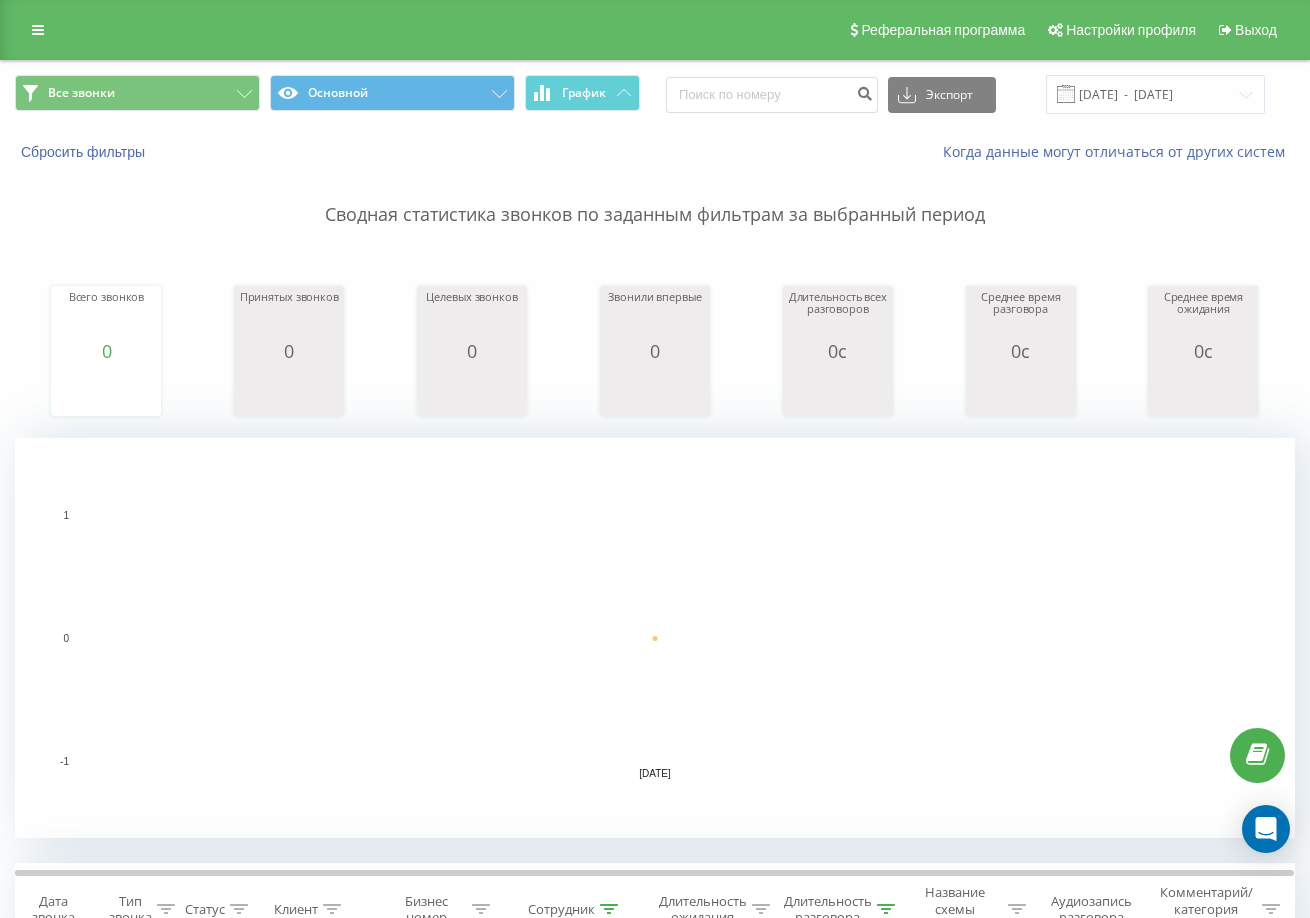 click on "Не удается зарегистрировать SIP-аккаунт Пожалуйста, проверьте правильность логина и пароля и попробуйте войти еще раз или обратитесь в  службу поддержки" at bounding box center (0, 0) 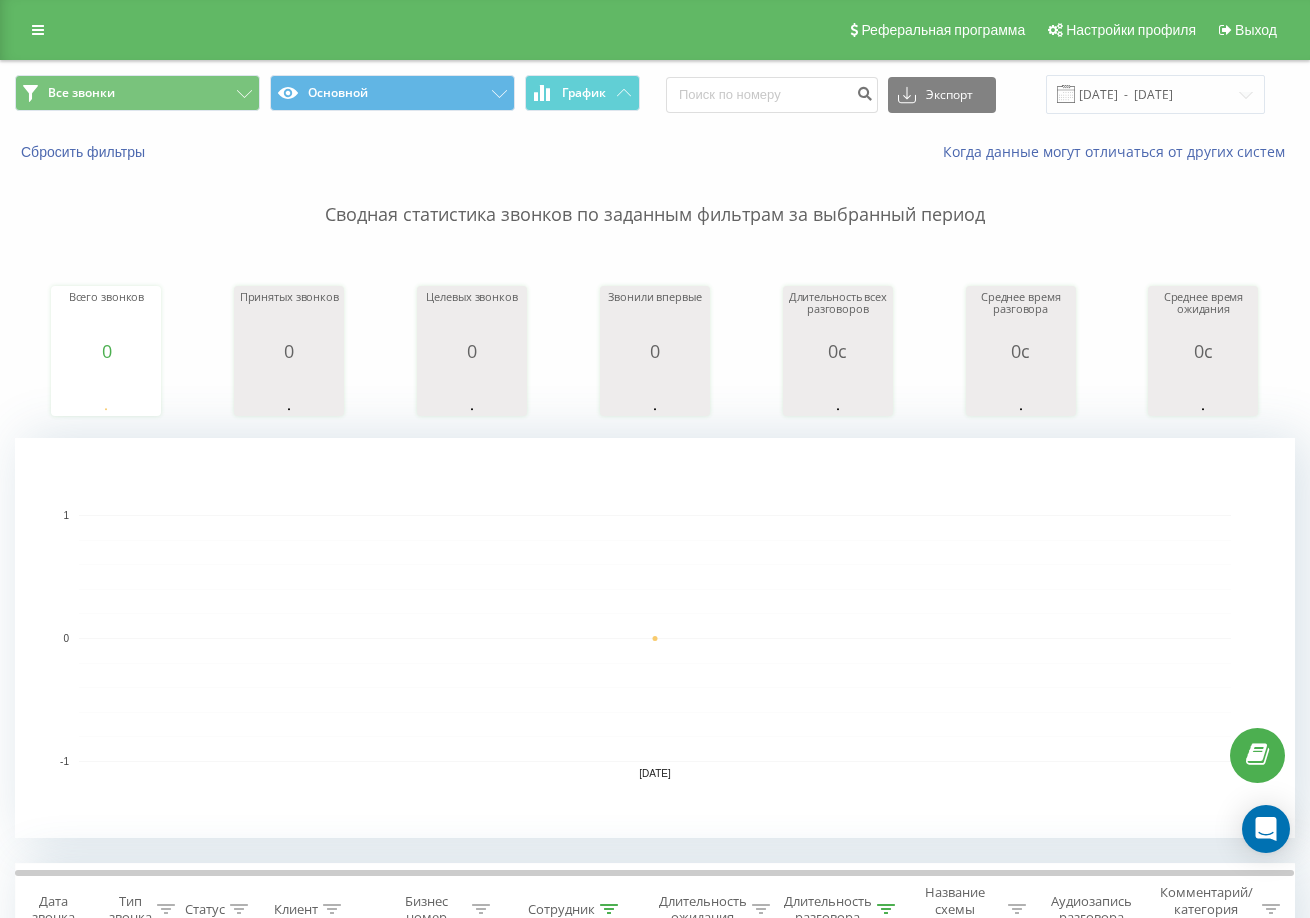 click on "0  мин.  0  сек." at bounding box center (0, 0) 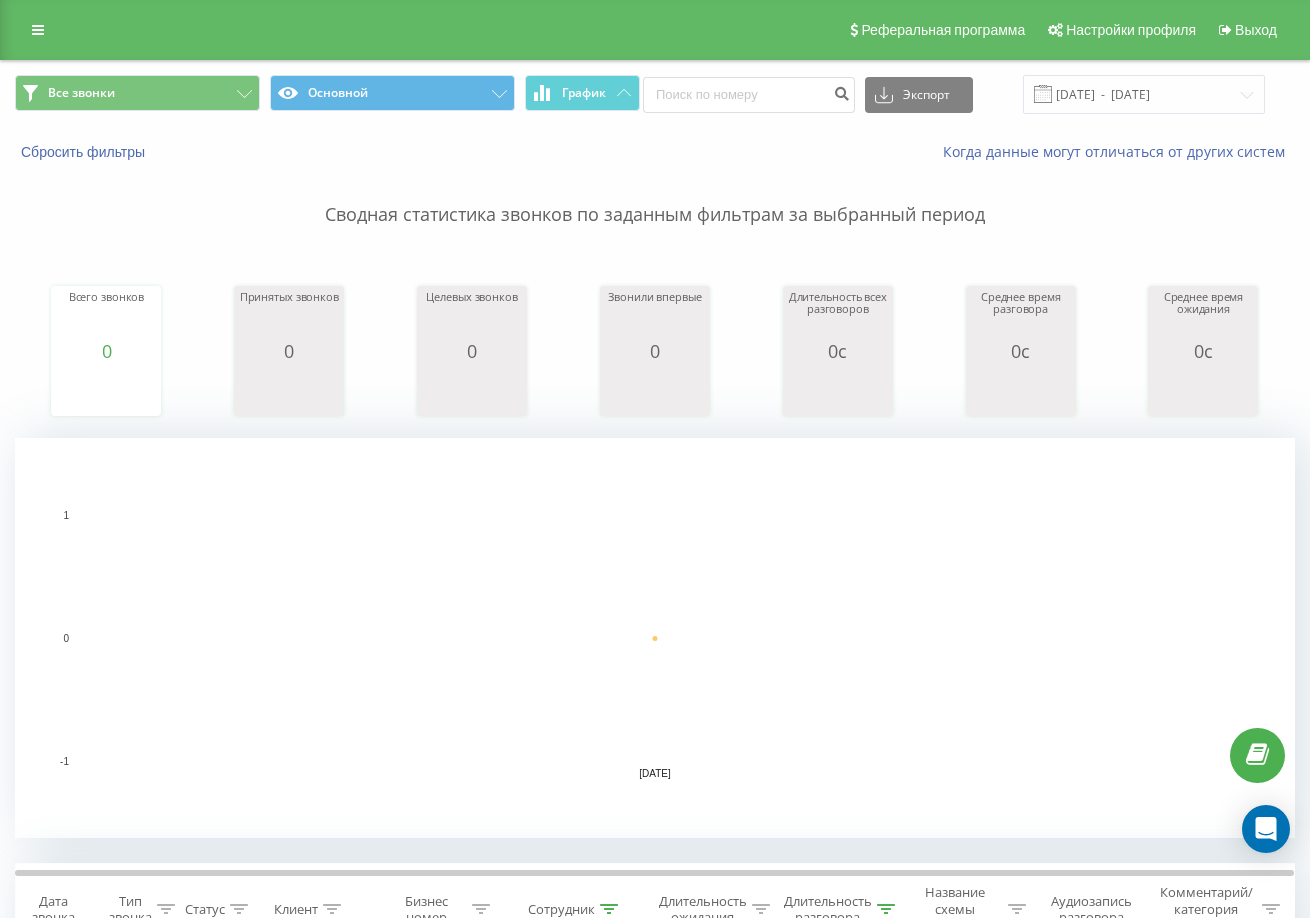 scroll, scrollTop: 0, scrollLeft: 0, axis: both 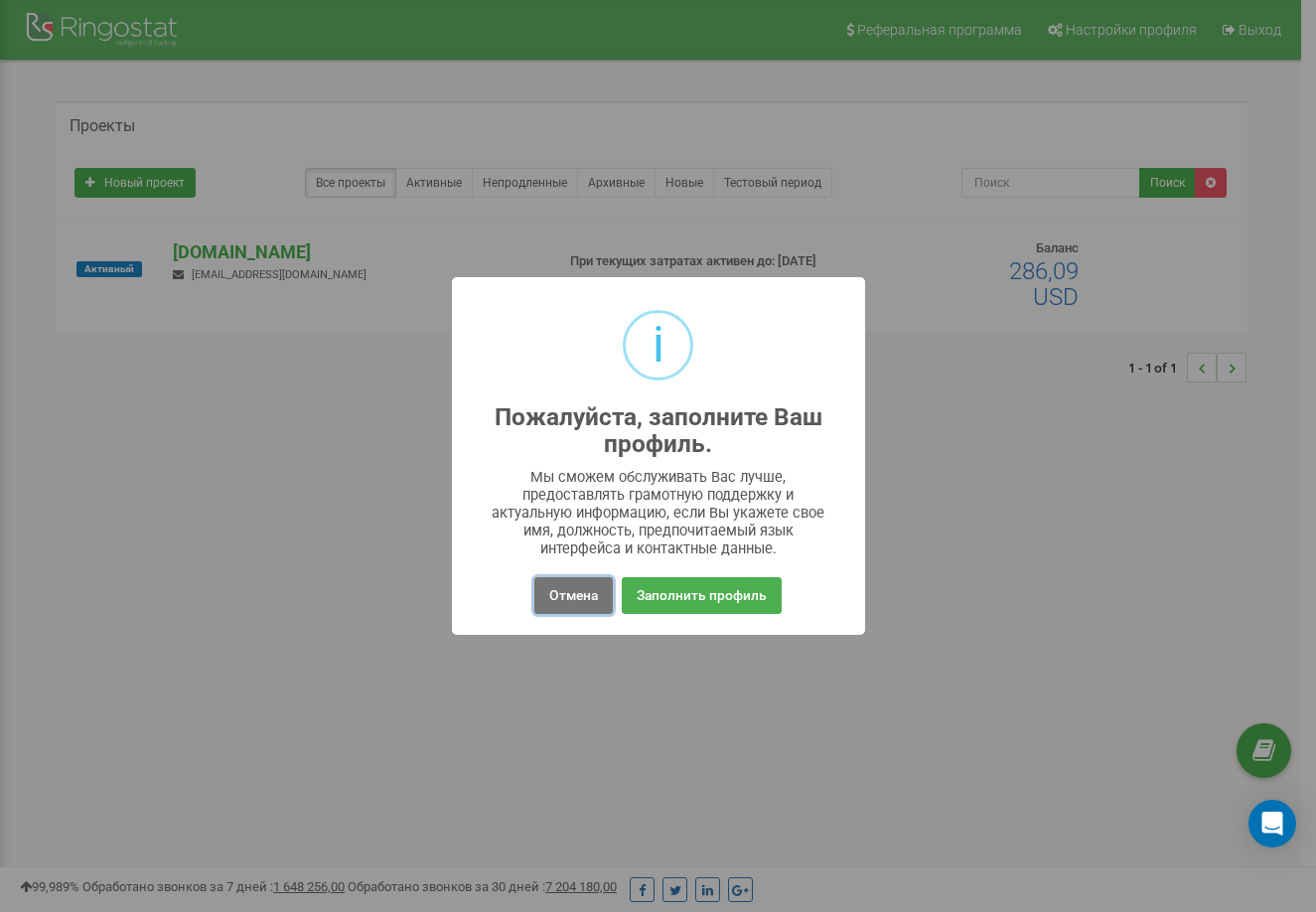click on "Отмена" at bounding box center [573, 595] 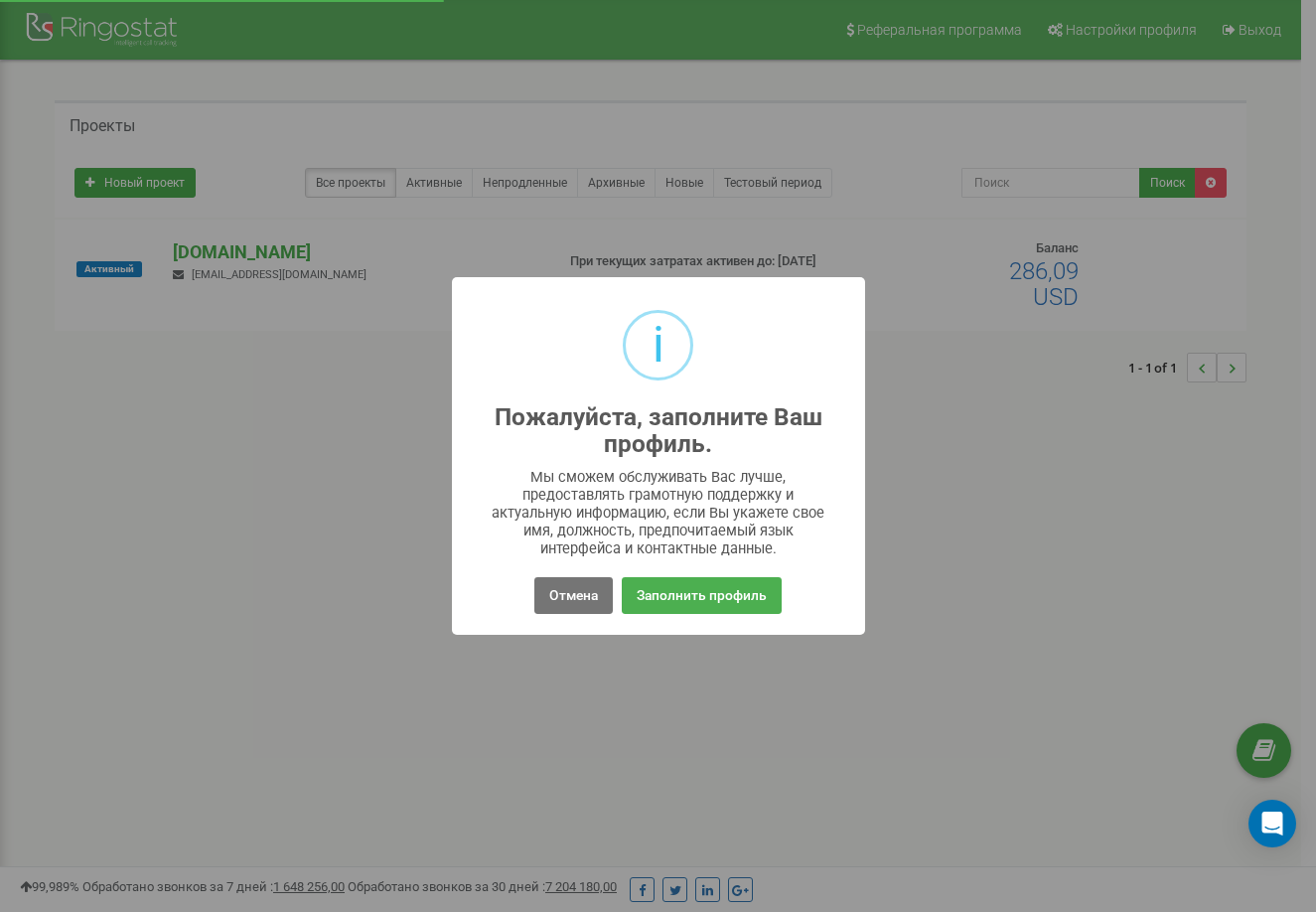 scroll, scrollTop: 0, scrollLeft: 0, axis: both 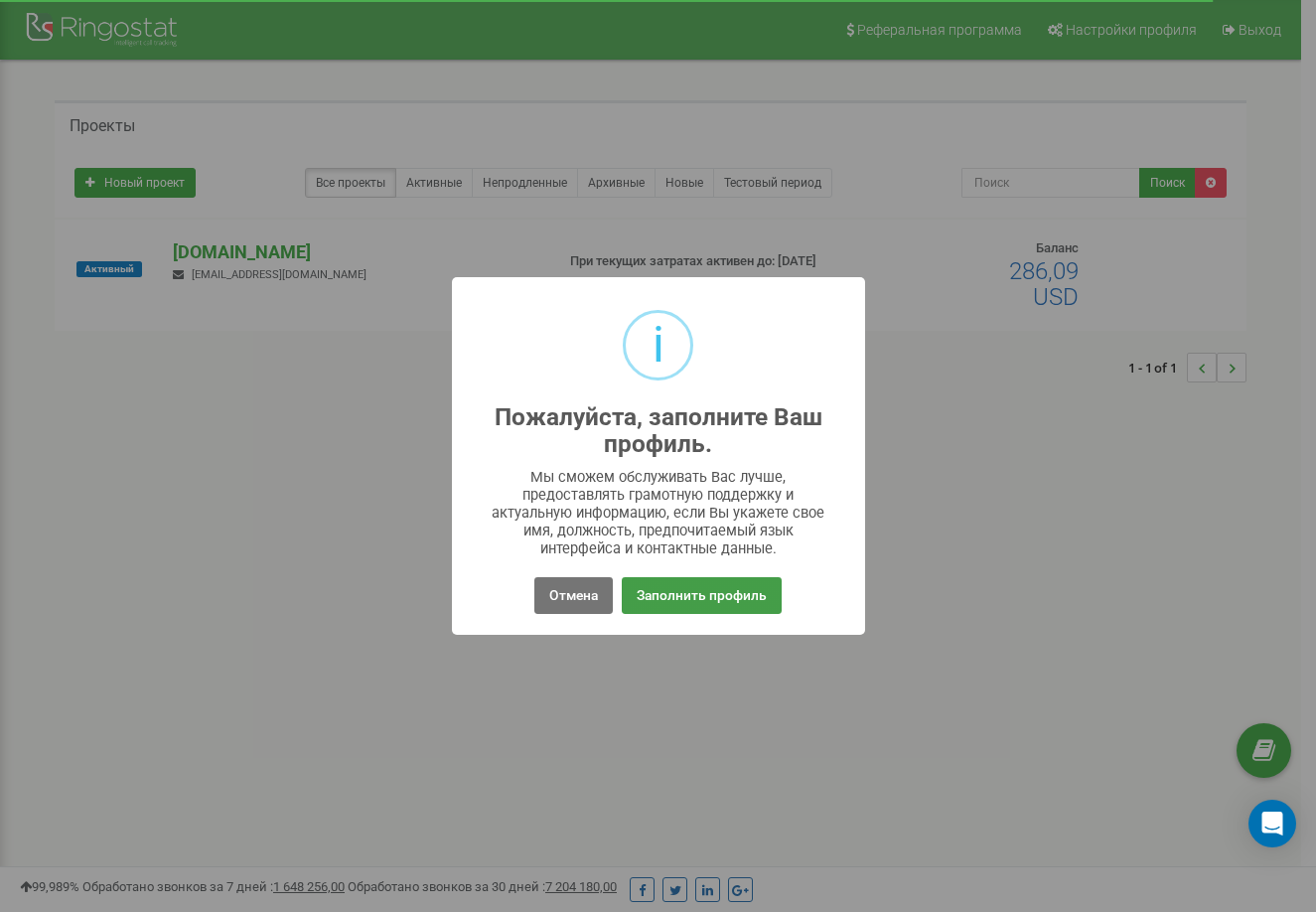 click on "Заполнить профиль" at bounding box center [701, 595] 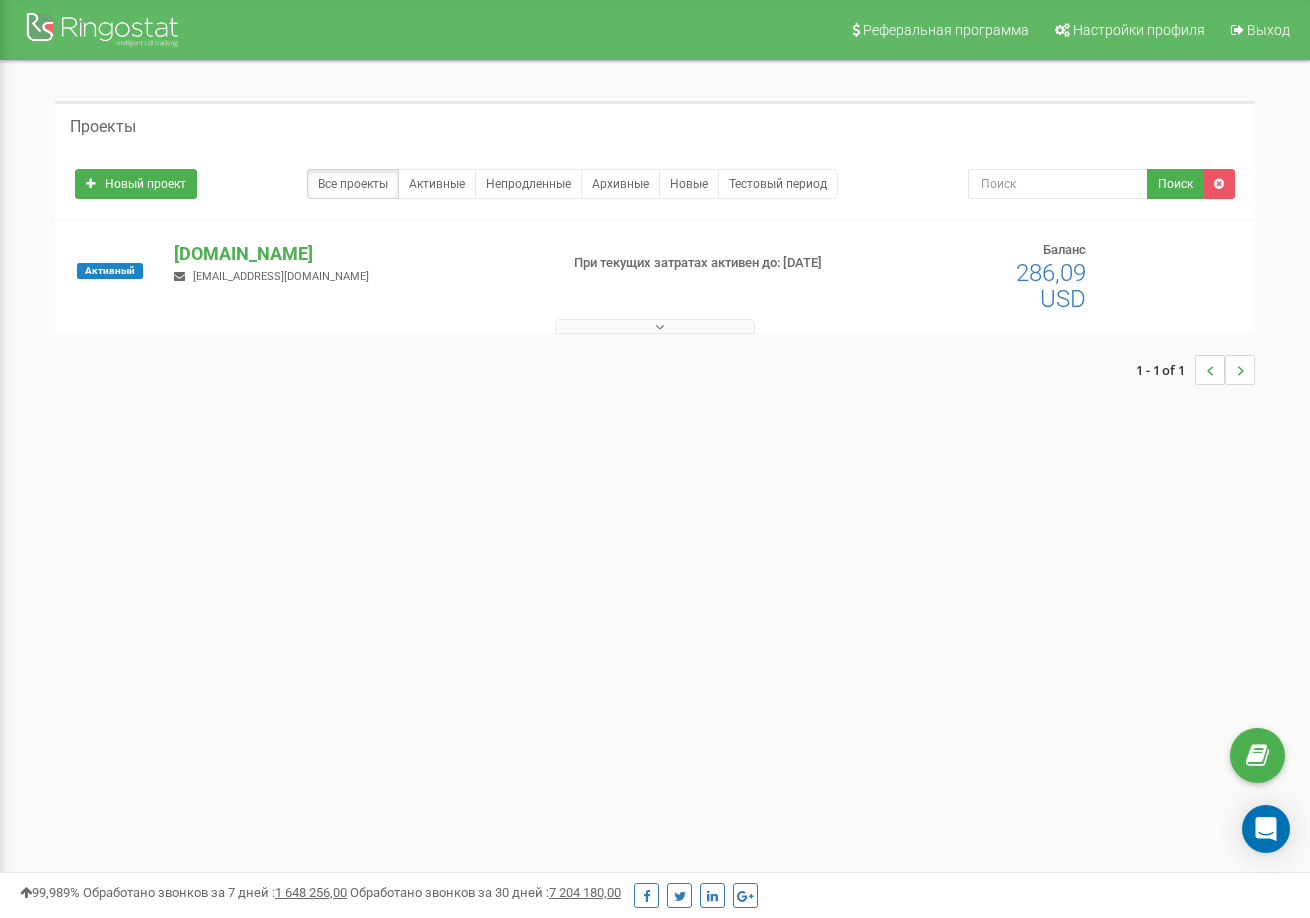 click on "Реферальная программа
Настройки профиля
Выход
Проекты
Новый проект
Все проекты
Активные
Непродленные
Архивные Новые Поиск" at bounding box center [655, 600] 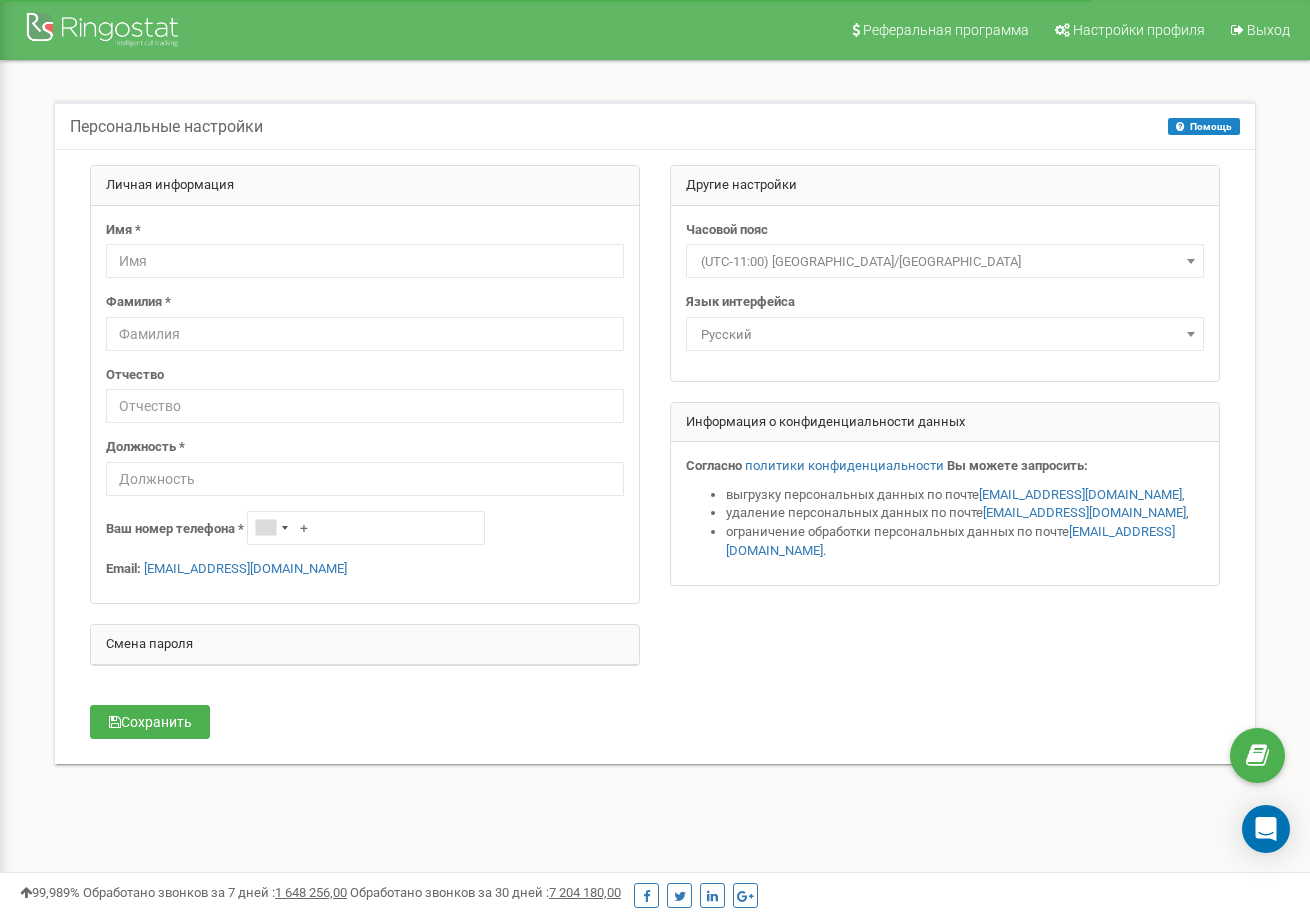 scroll, scrollTop: 0, scrollLeft: 0, axis: both 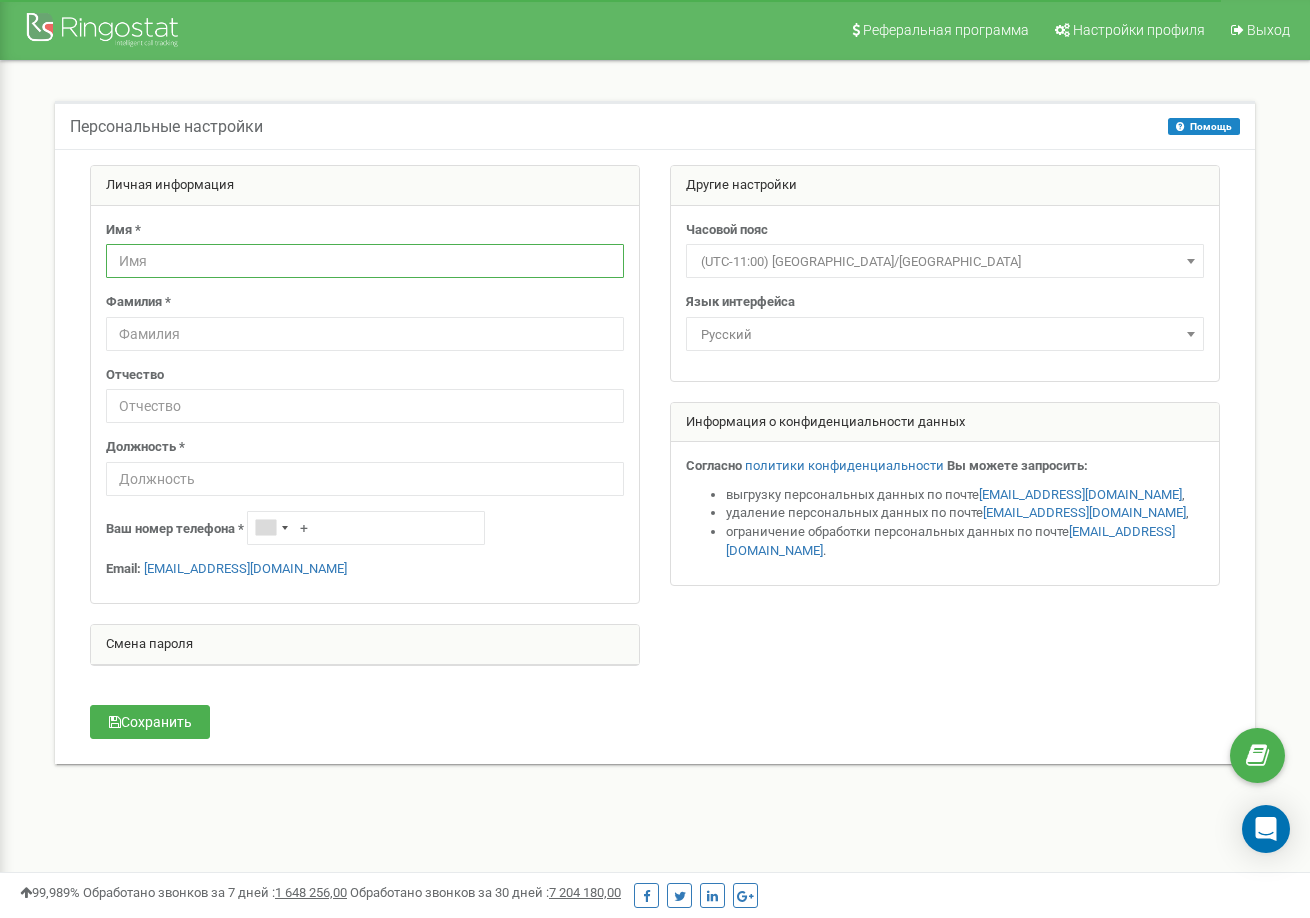 type on "[EMAIL_ADDRESS][DOMAIN_NAME]" 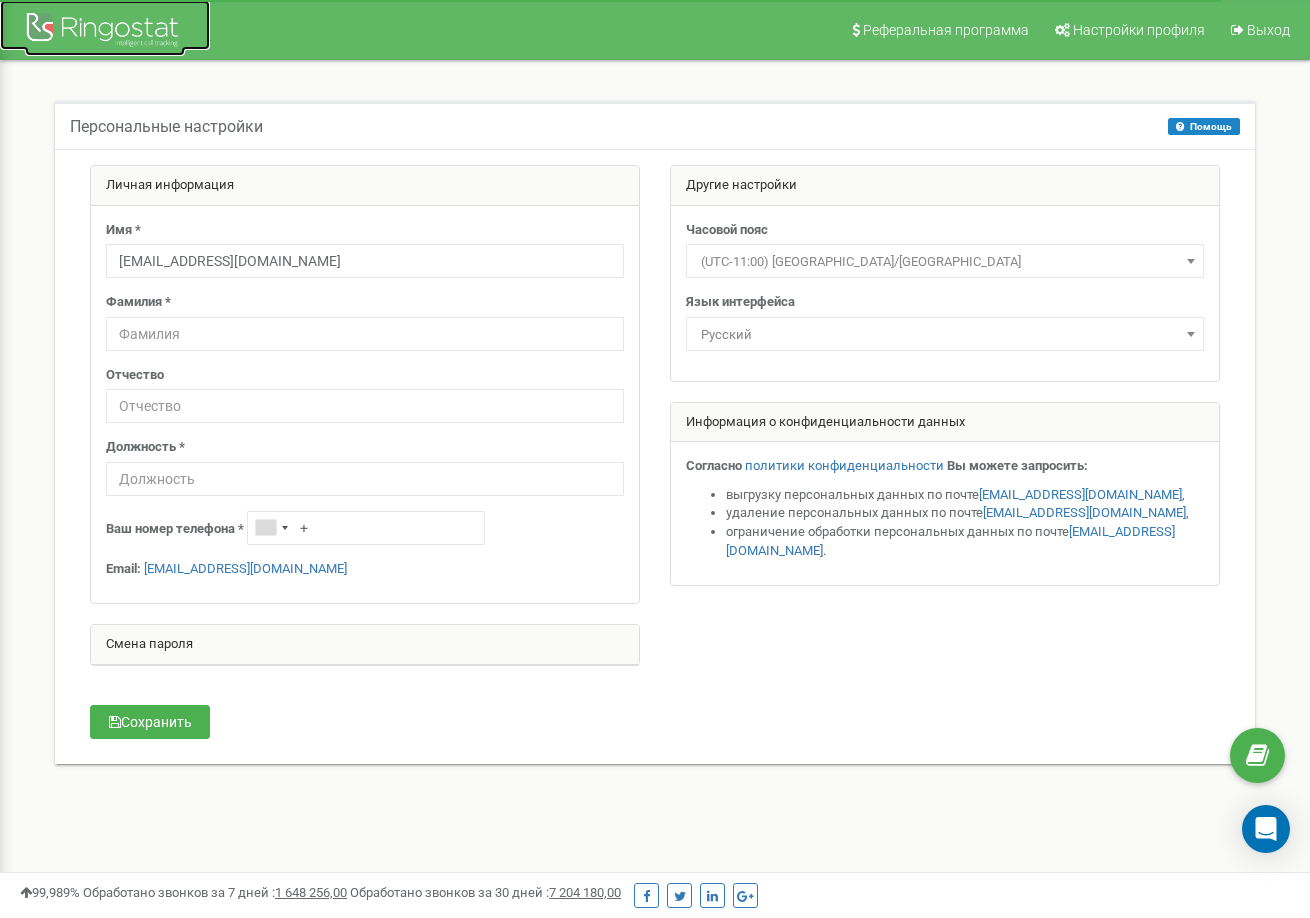 click at bounding box center (105, 32) 